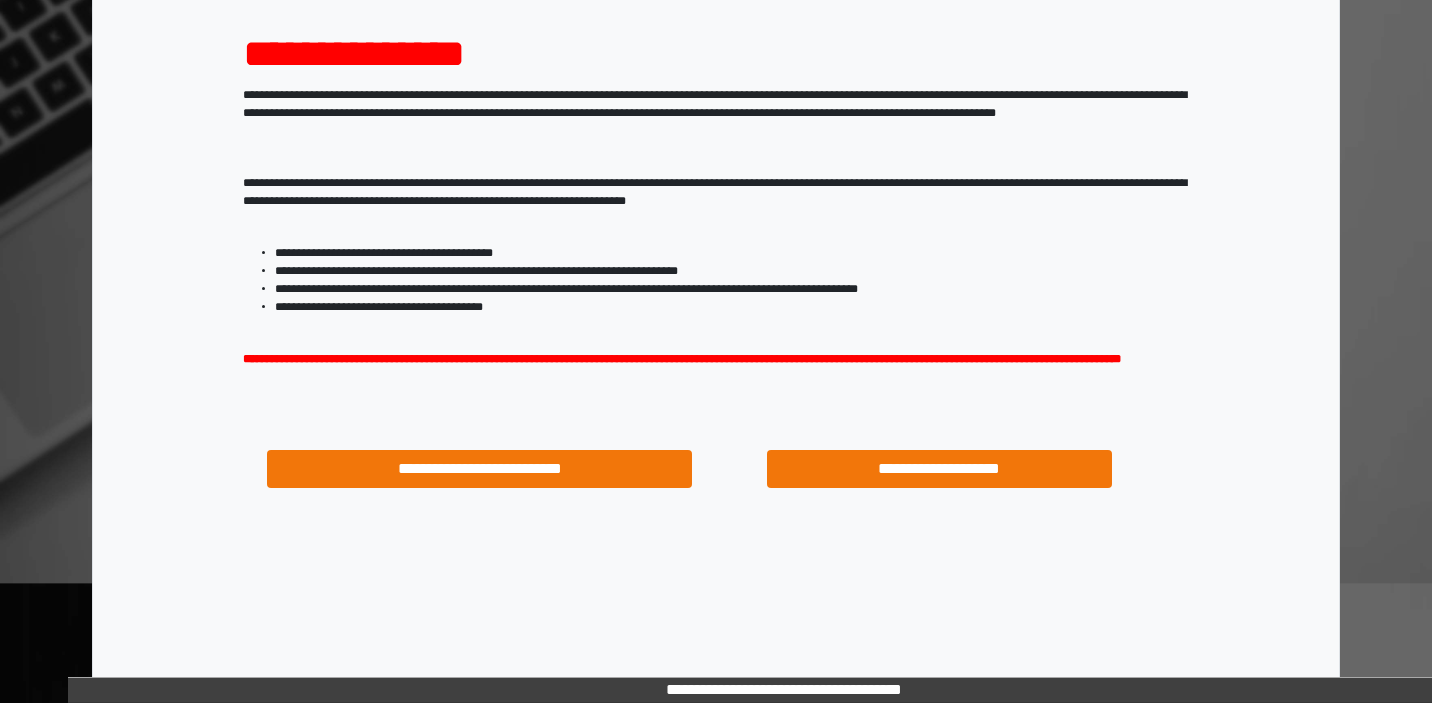 scroll, scrollTop: 225, scrollLeft: 0, axis: vertical 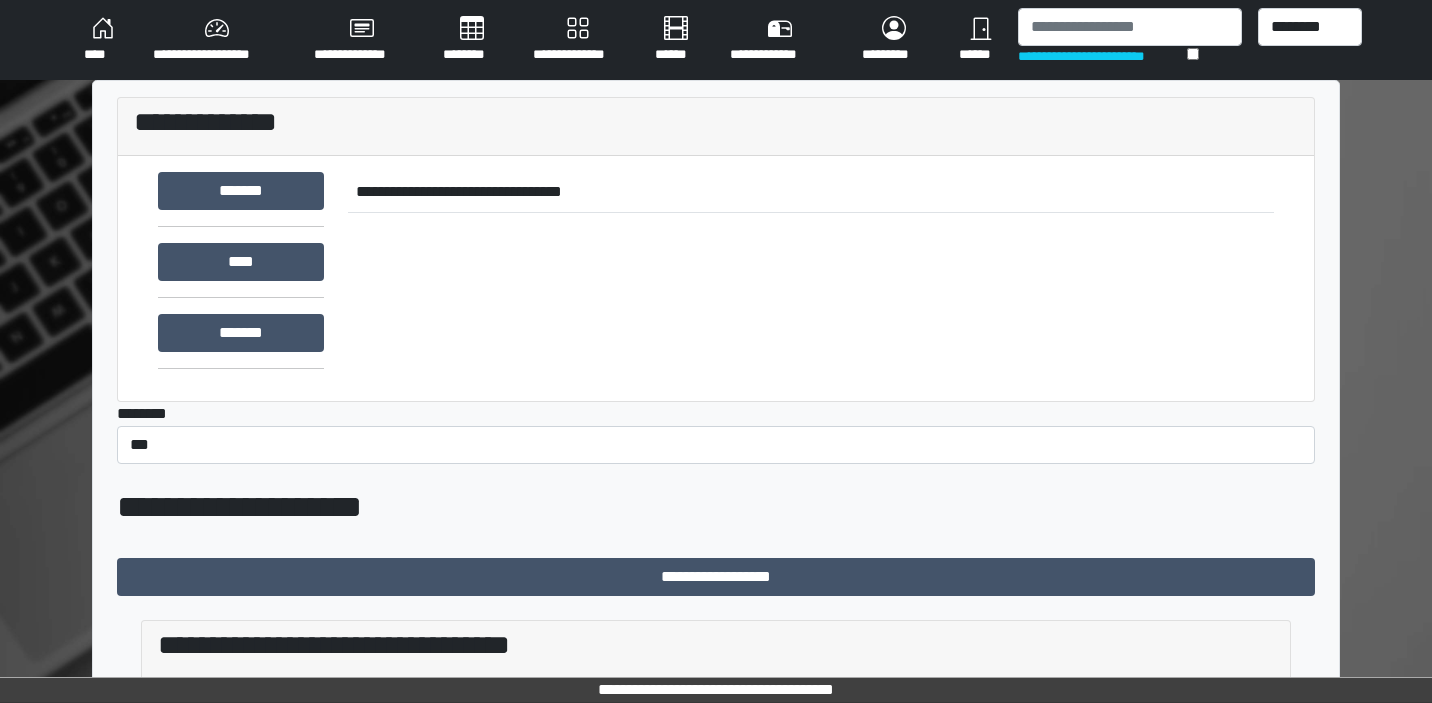 click on "**********" at bounding box center (578, 40) 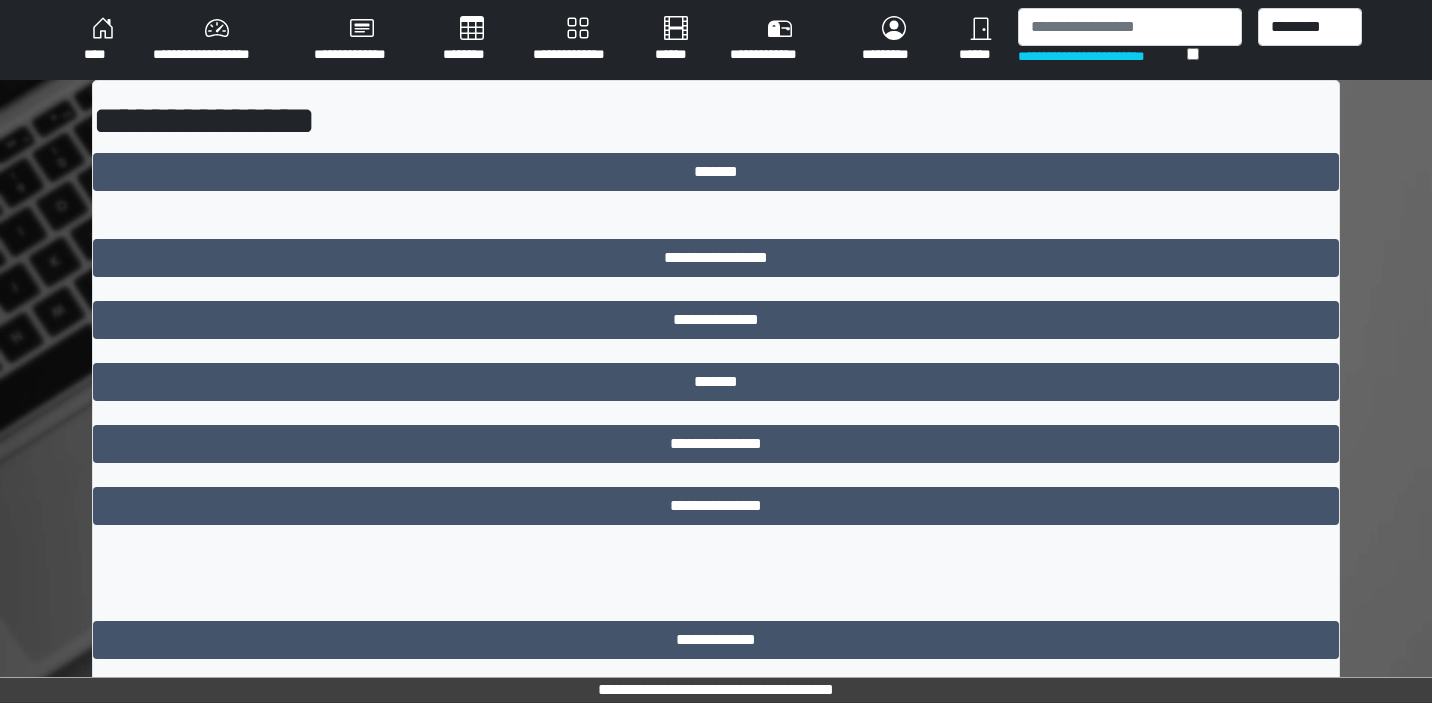 click on "********" at bounding box center (472, 40) 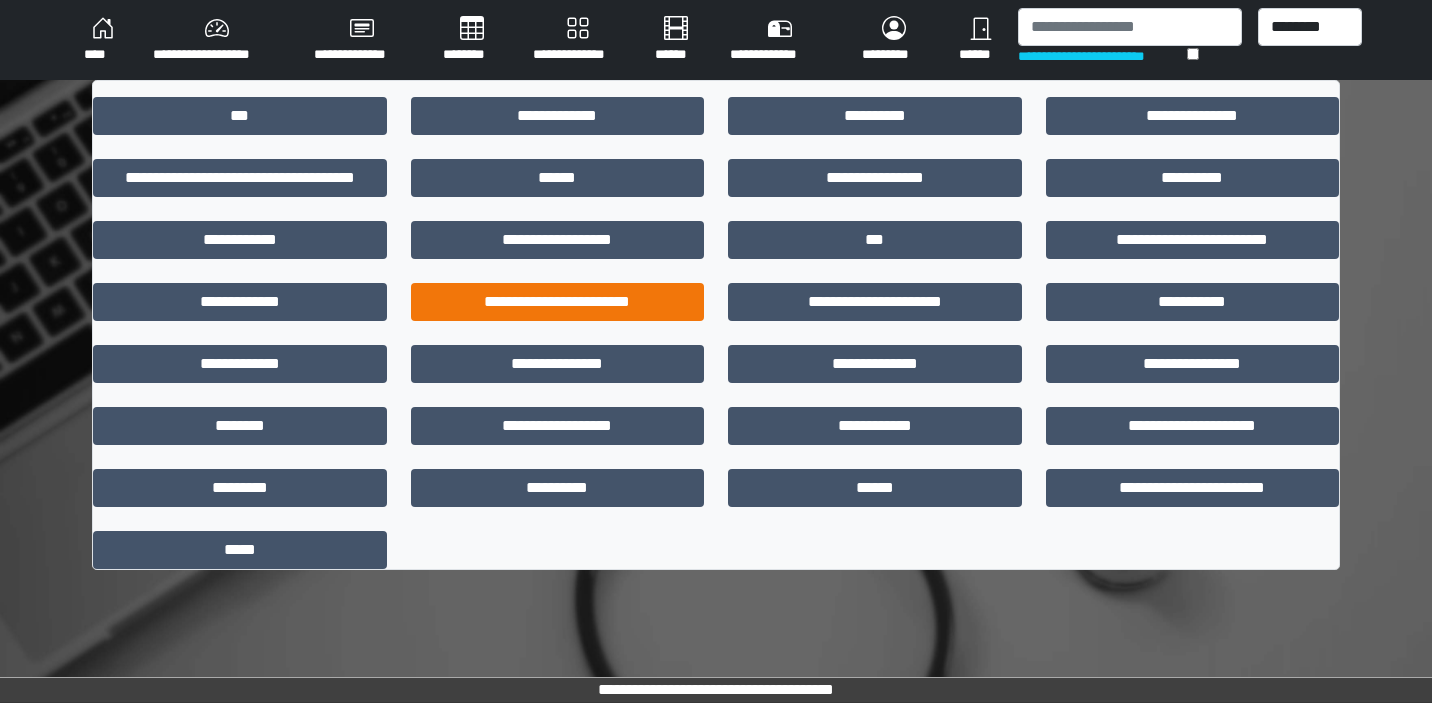 click on "**********" at bounding box center [558, 302] 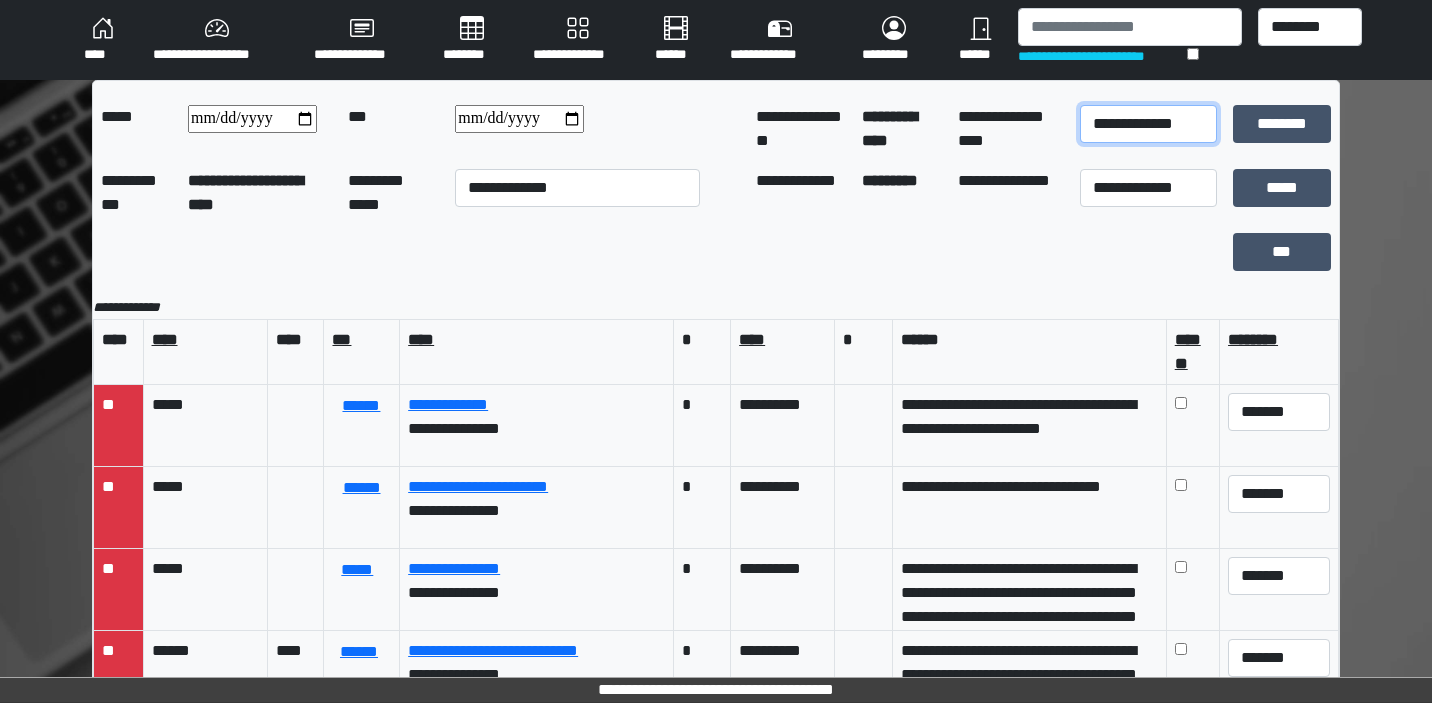select on "*" 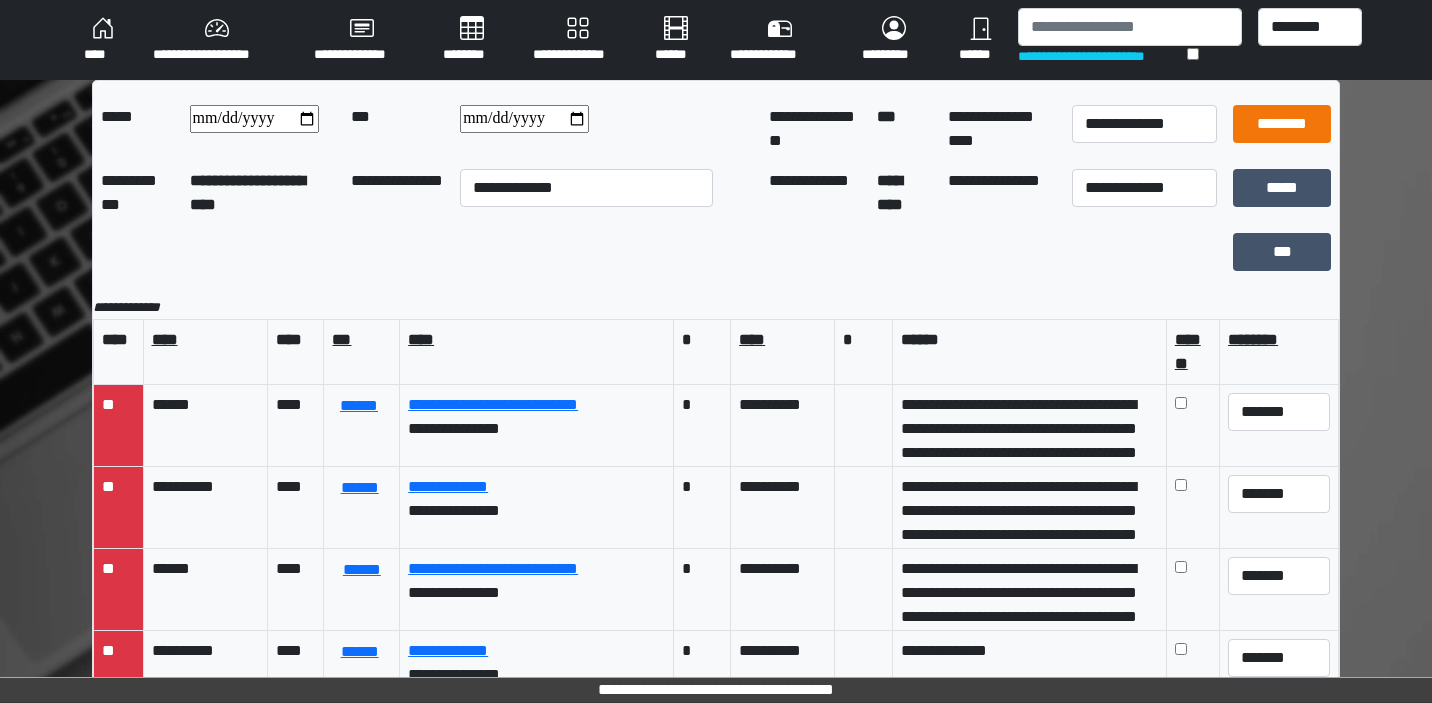 click on "********" at bounding box center [1282, 124] 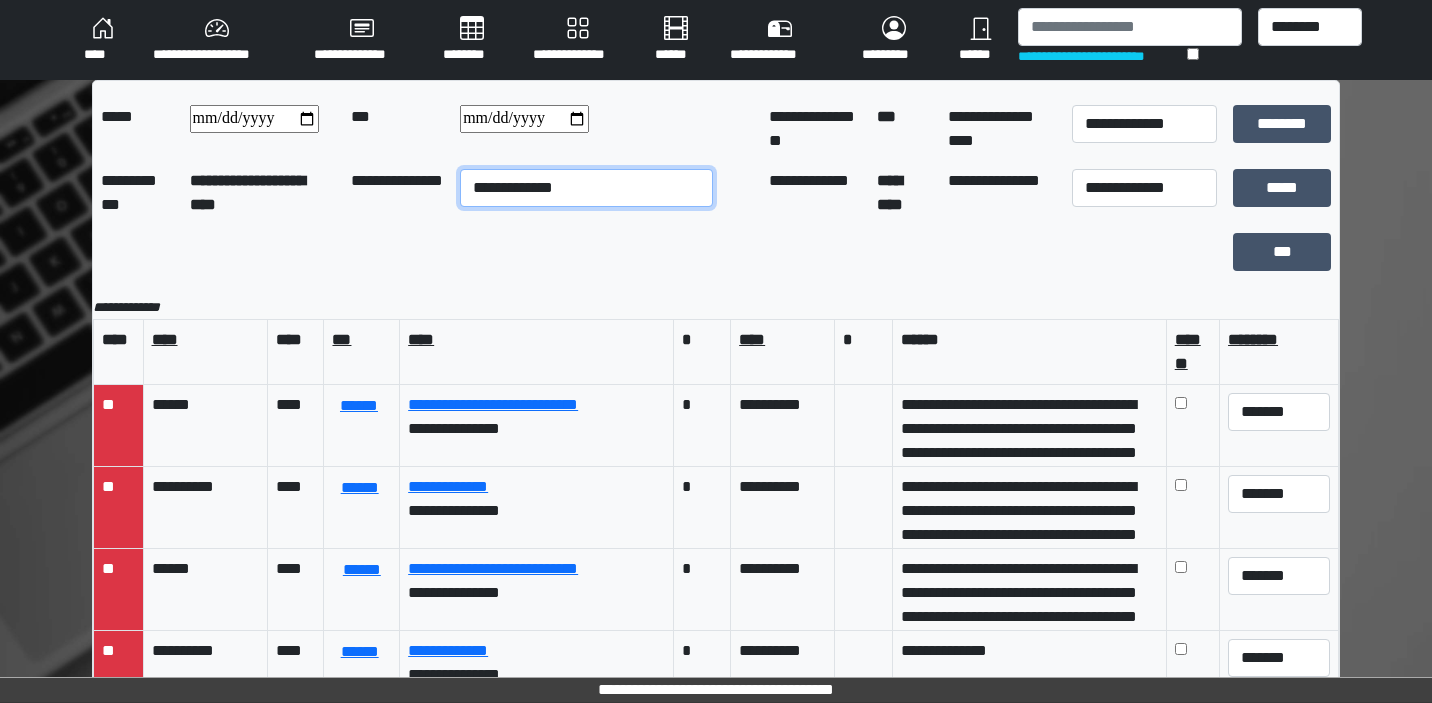 select on "**" 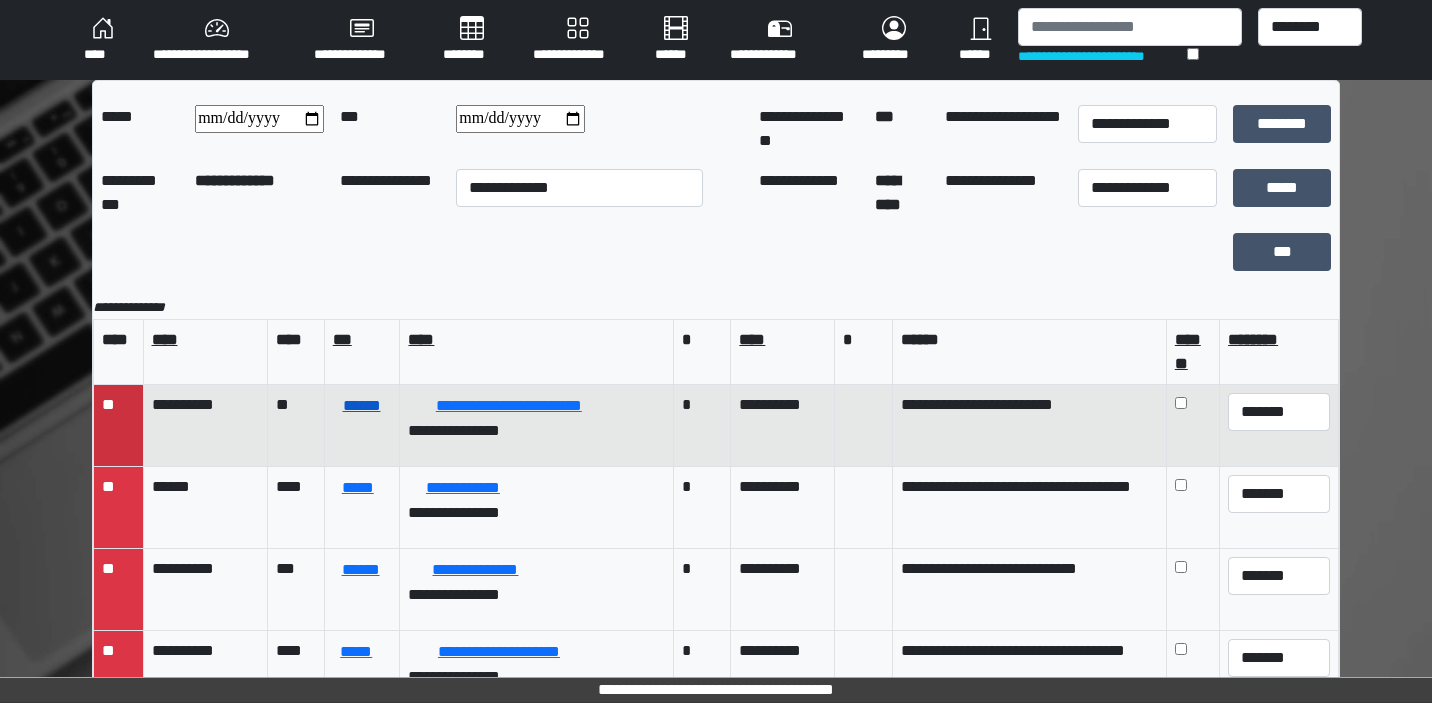 click on "******" at bounding box center [362, 406] 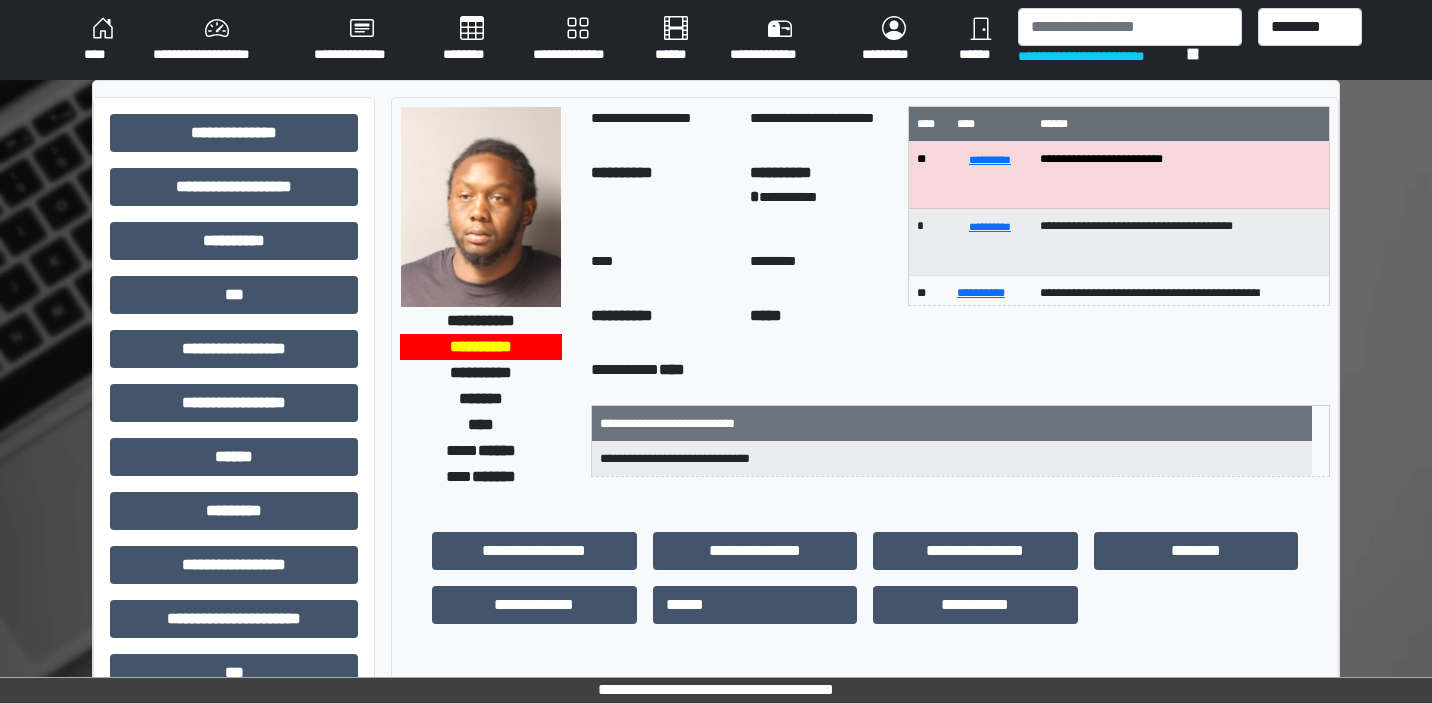 click on "********" at bounding box center [472, 40] 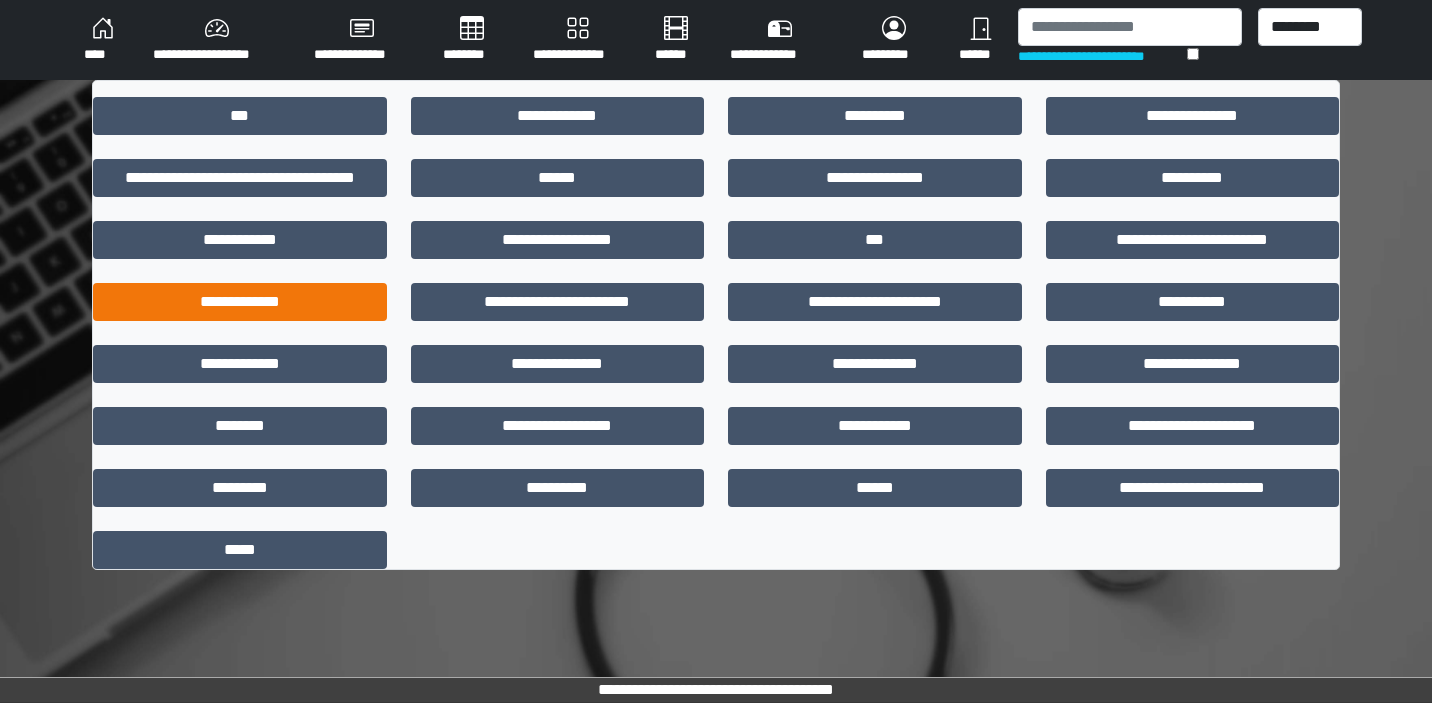 click on "**********" at bounding box center (240, 302) 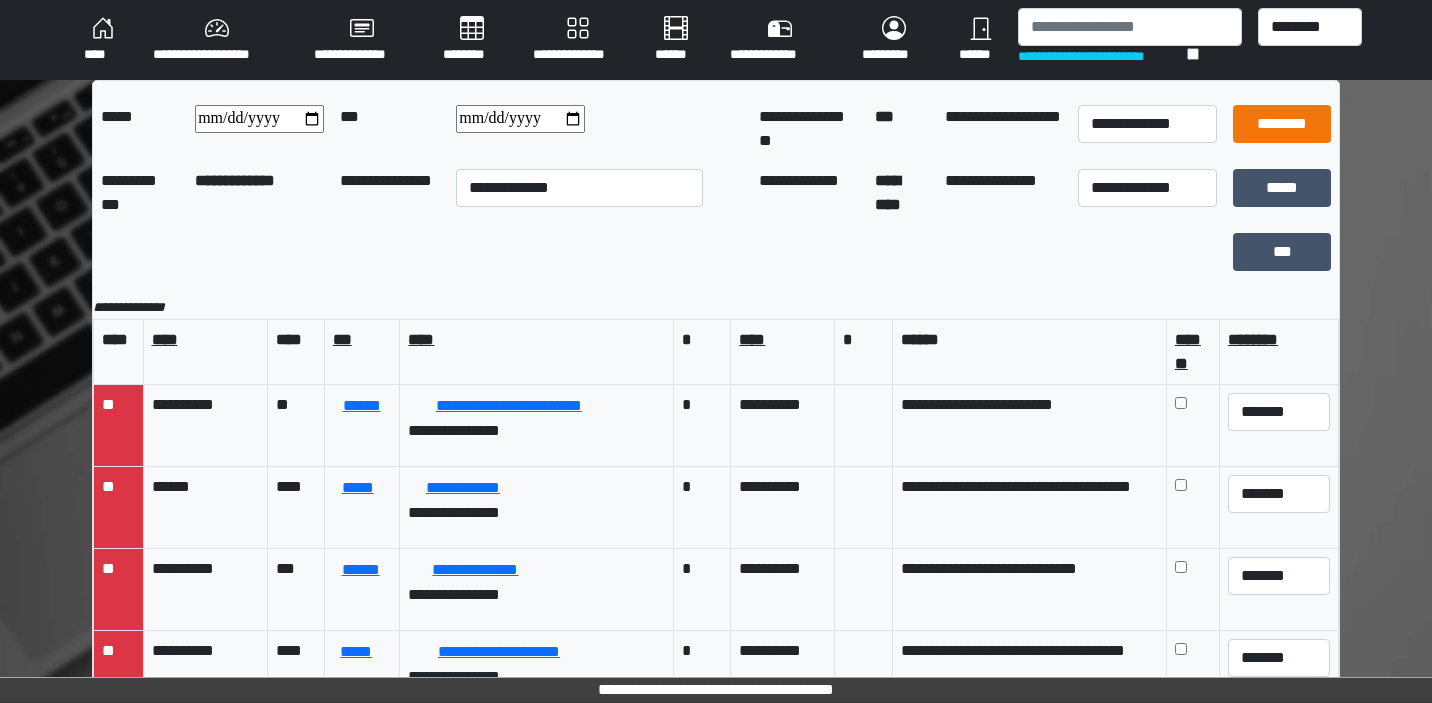 click on "********" at bounding box center [1282, 124] 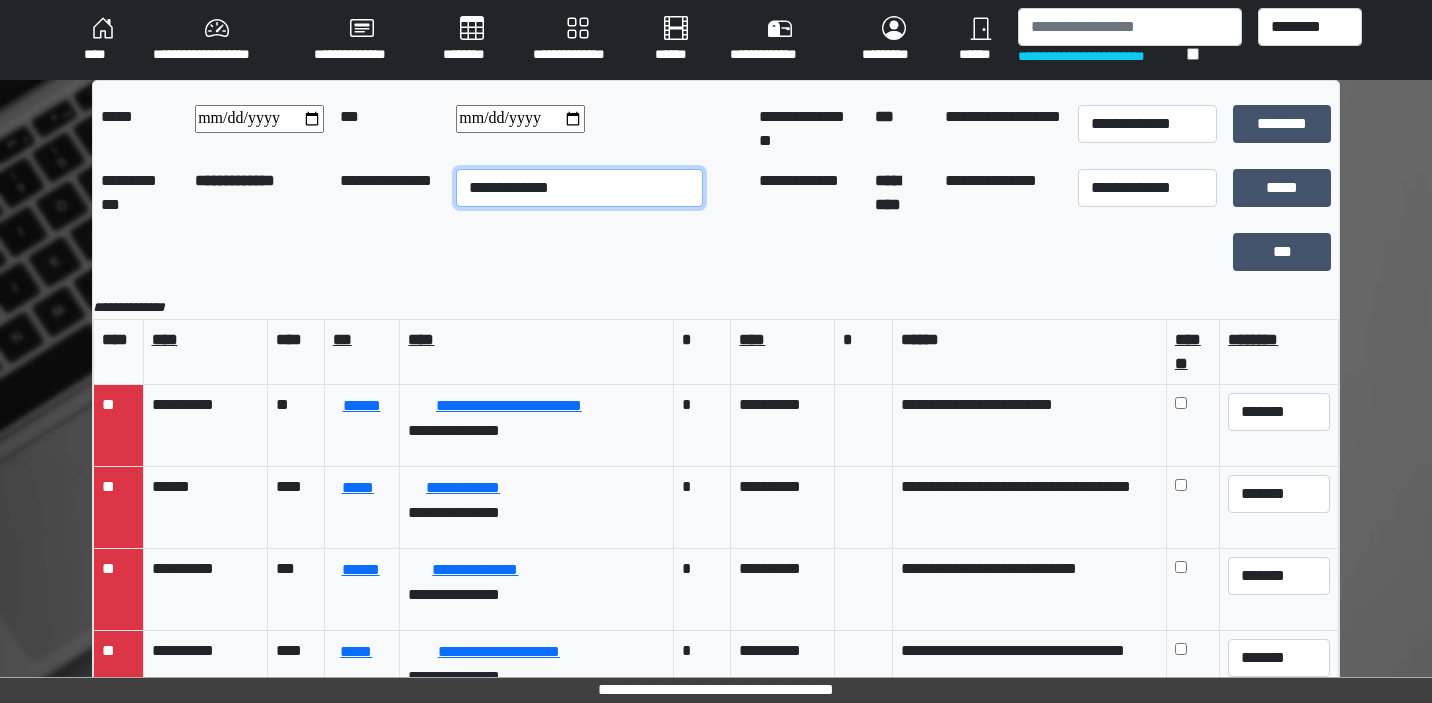 select on "**" 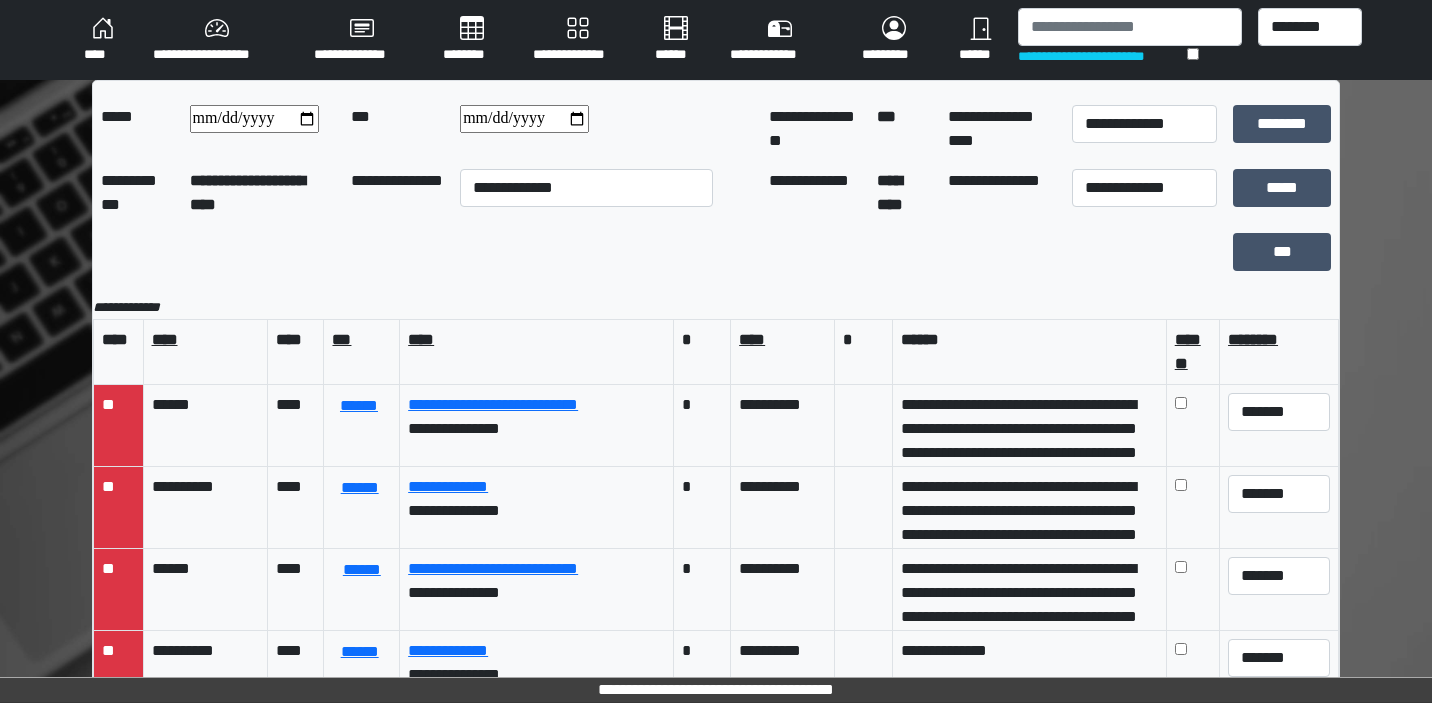 select on "*" 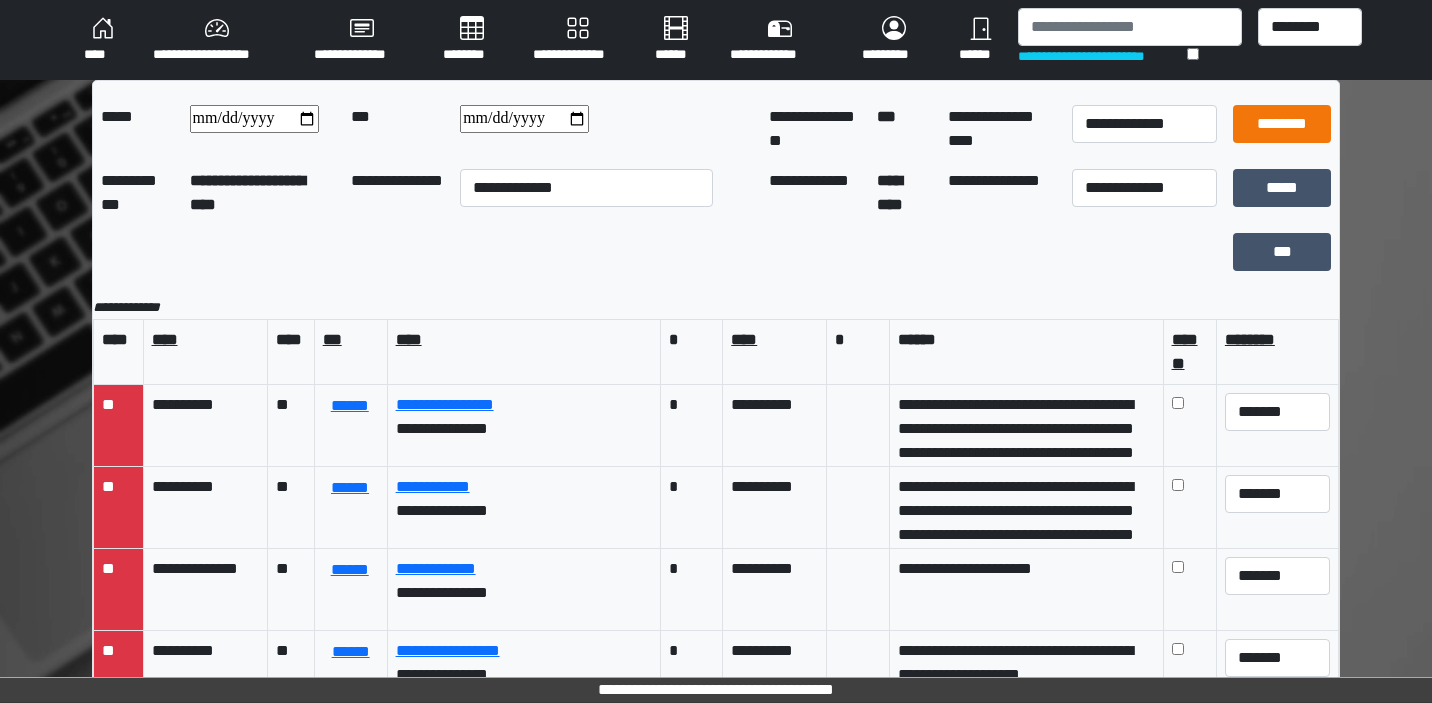 click on "********" at bounding box center (1282, 124) 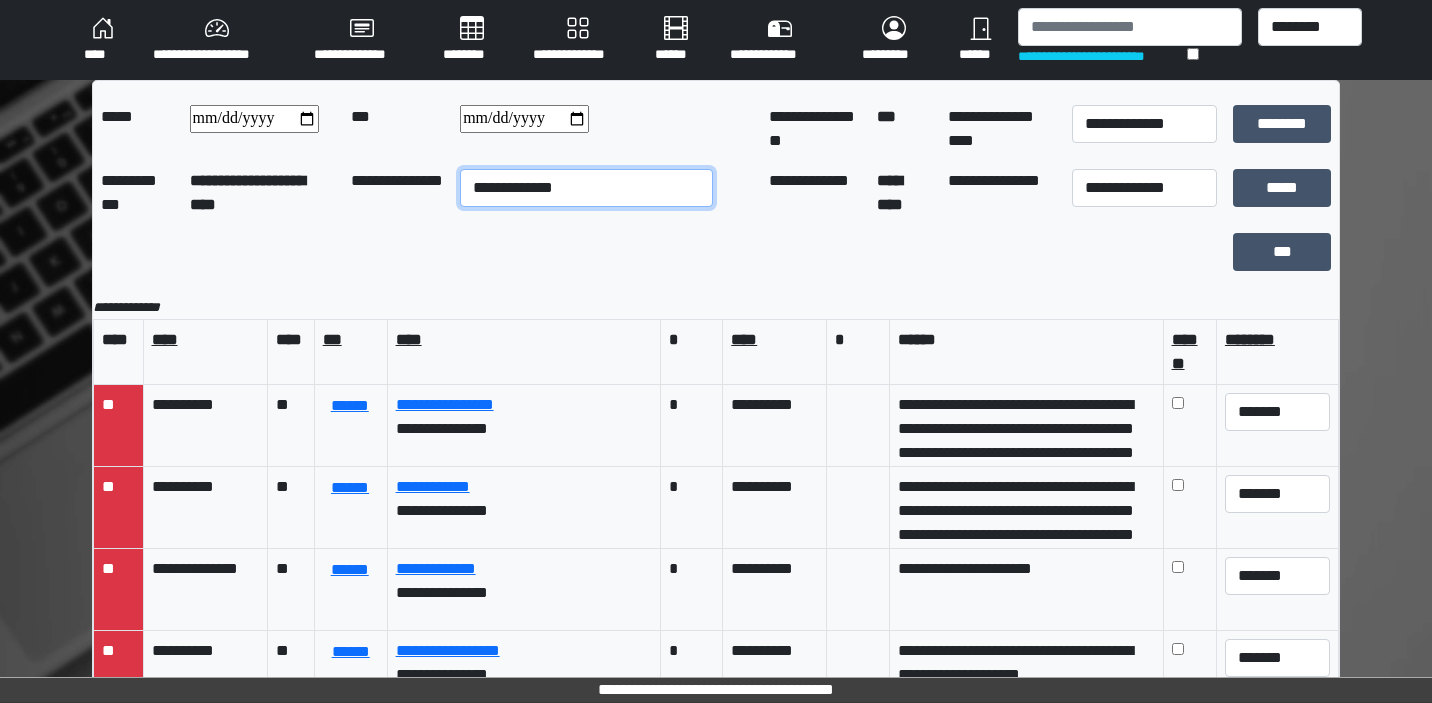 select on "**" 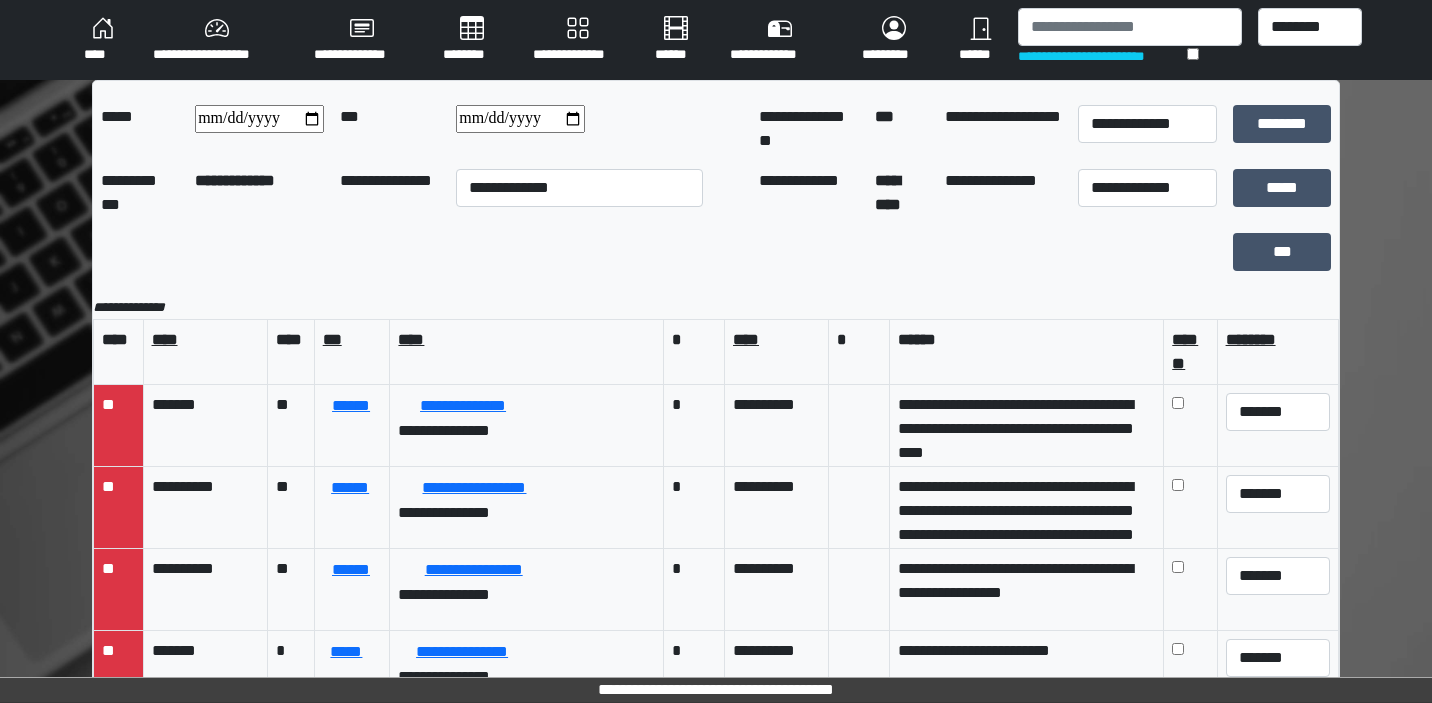 click at bounding box center [520, 119] 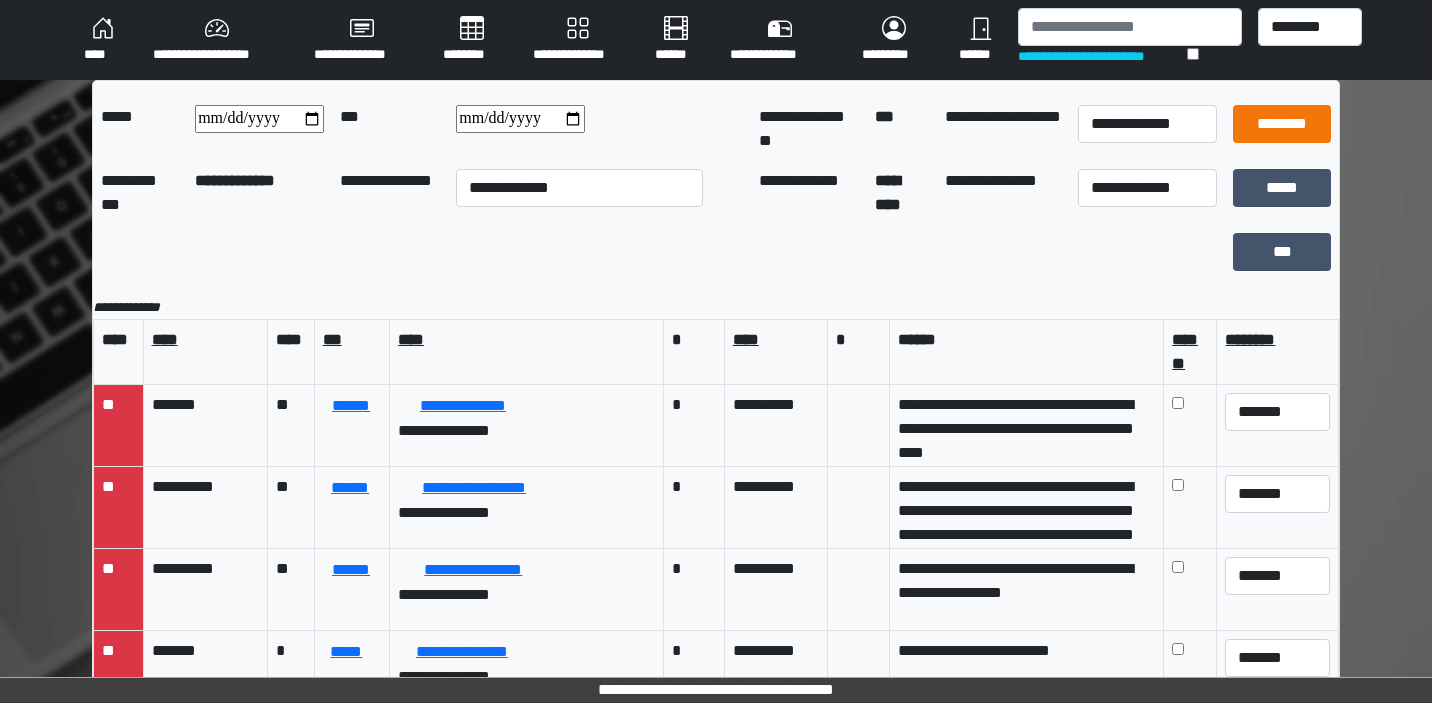 click on "********" at bounding box center [1282, 124] 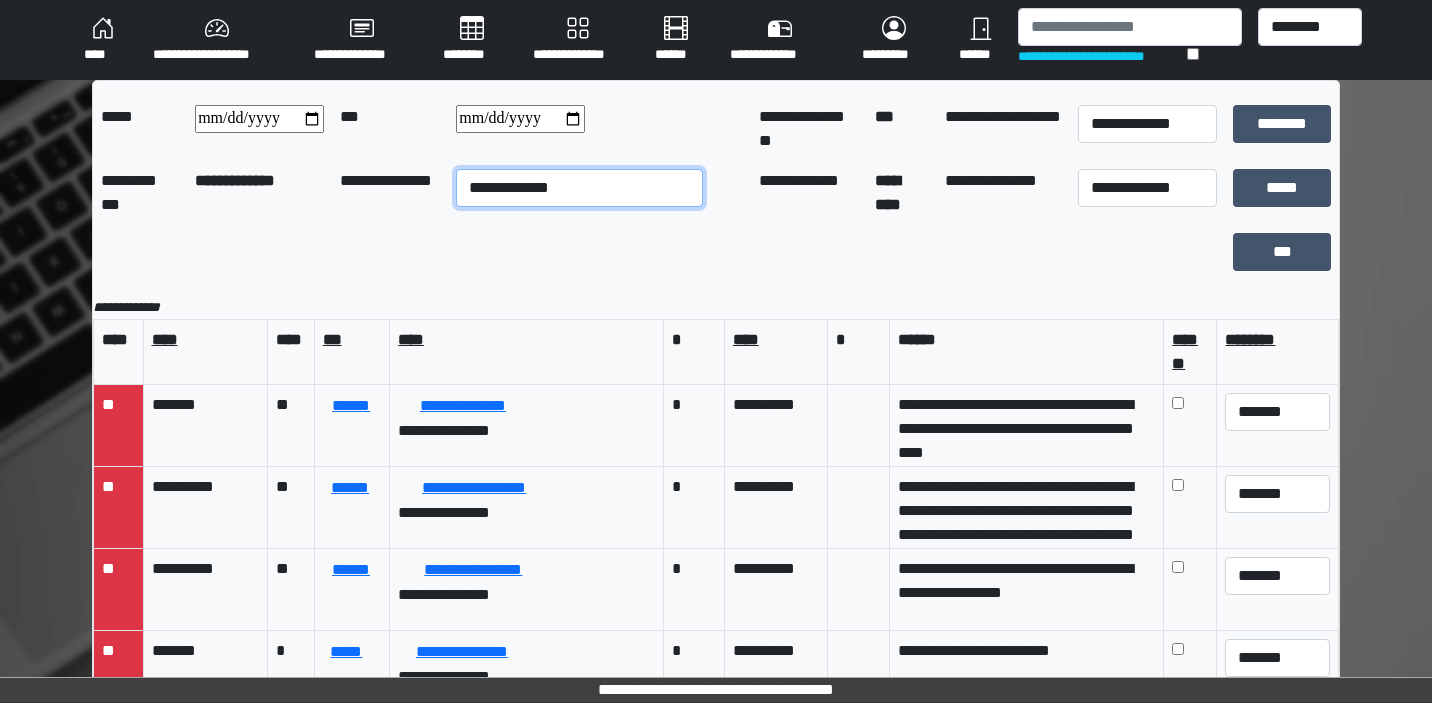 select on "*" 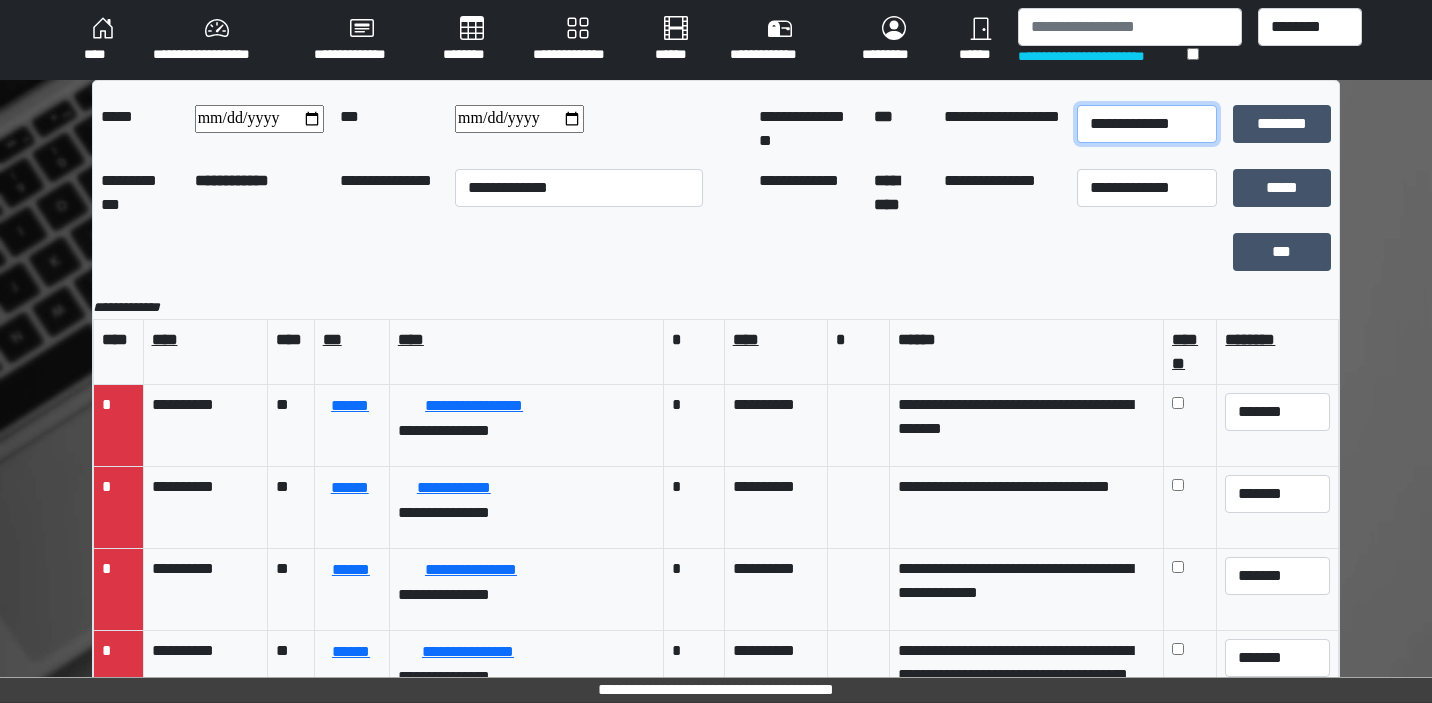 select on "*" 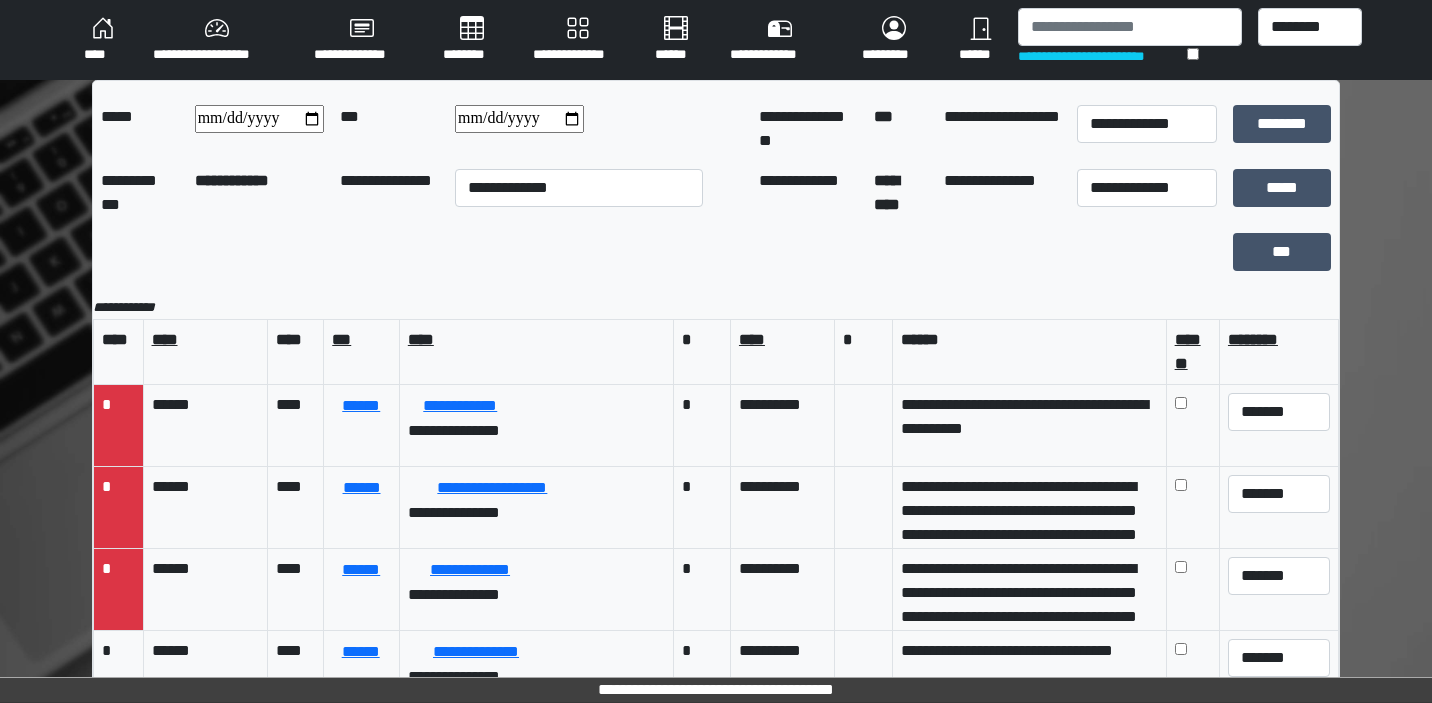 click on "**********" at bounding box center [519, 119] 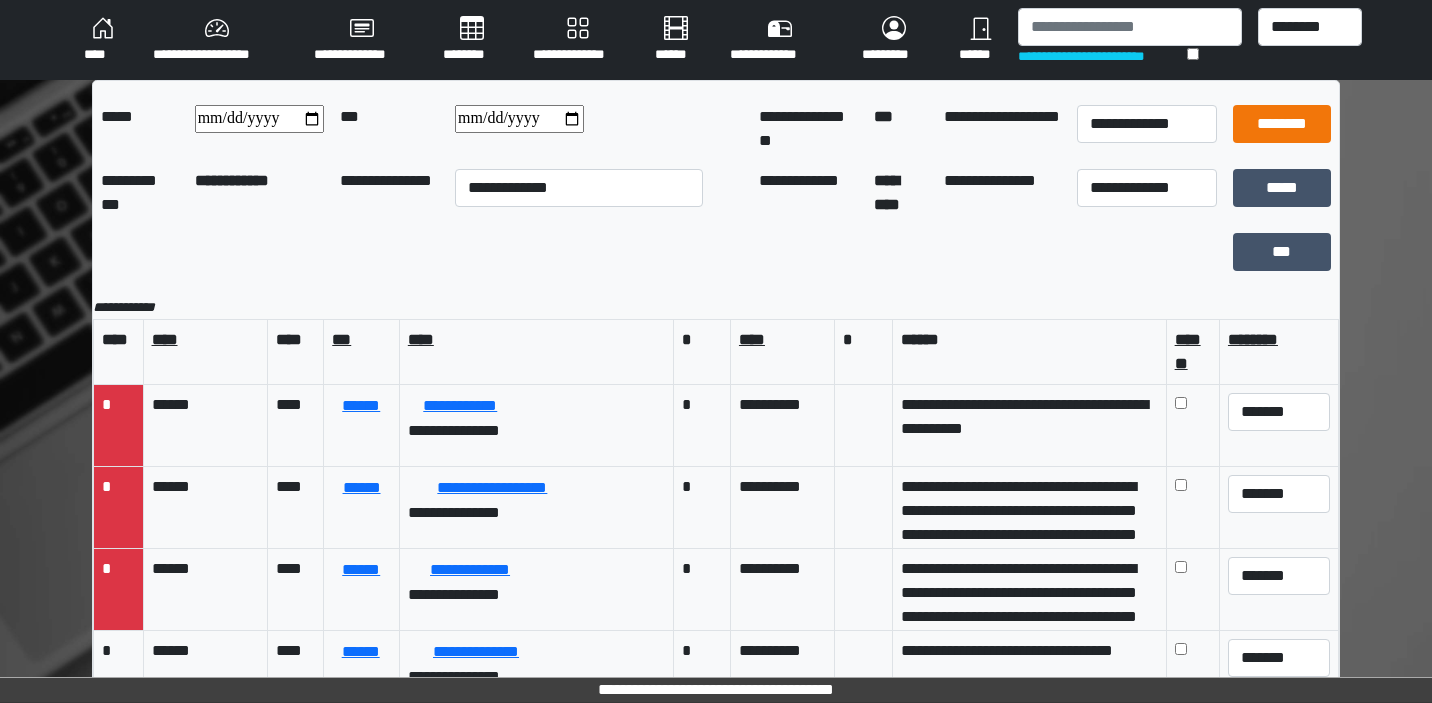 click on "********" at bounding box center (1282, 124) 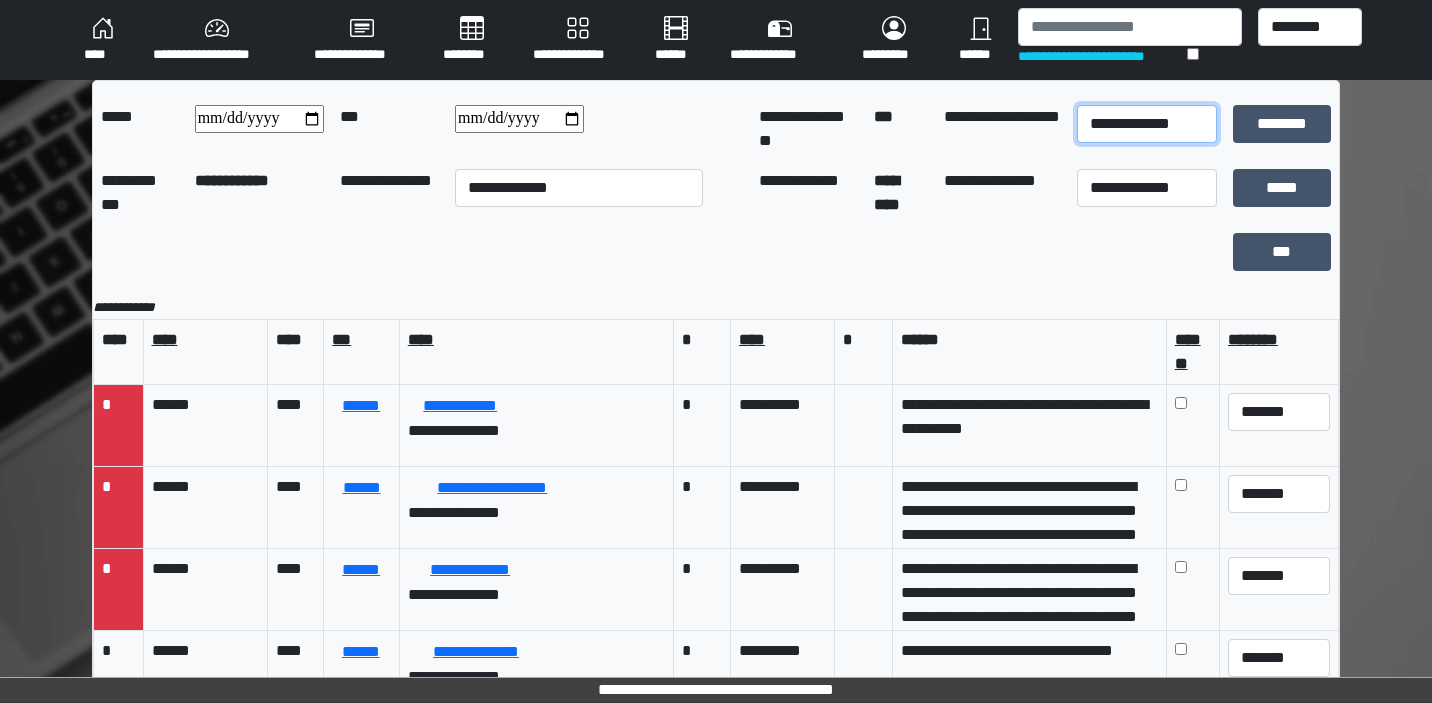 select on "*" 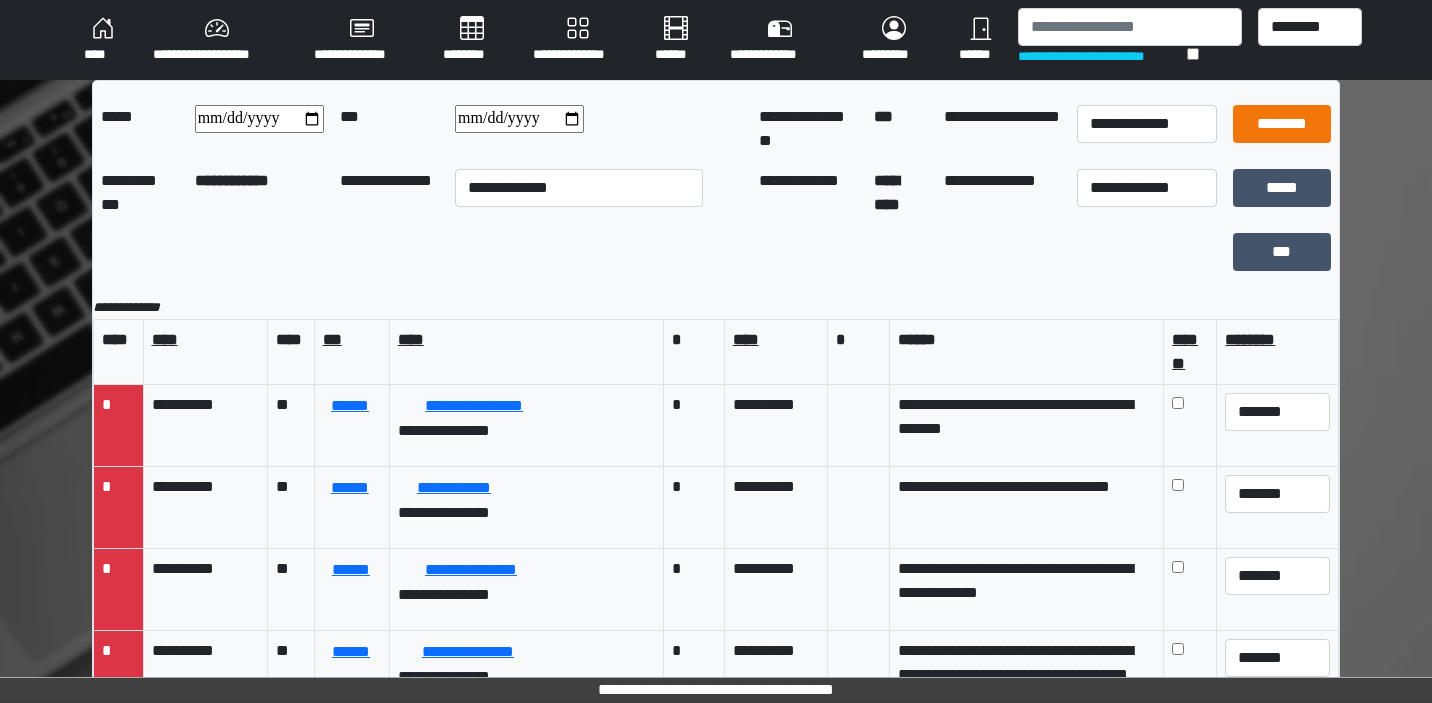 click on "********" at bounding box center [1282, 124] 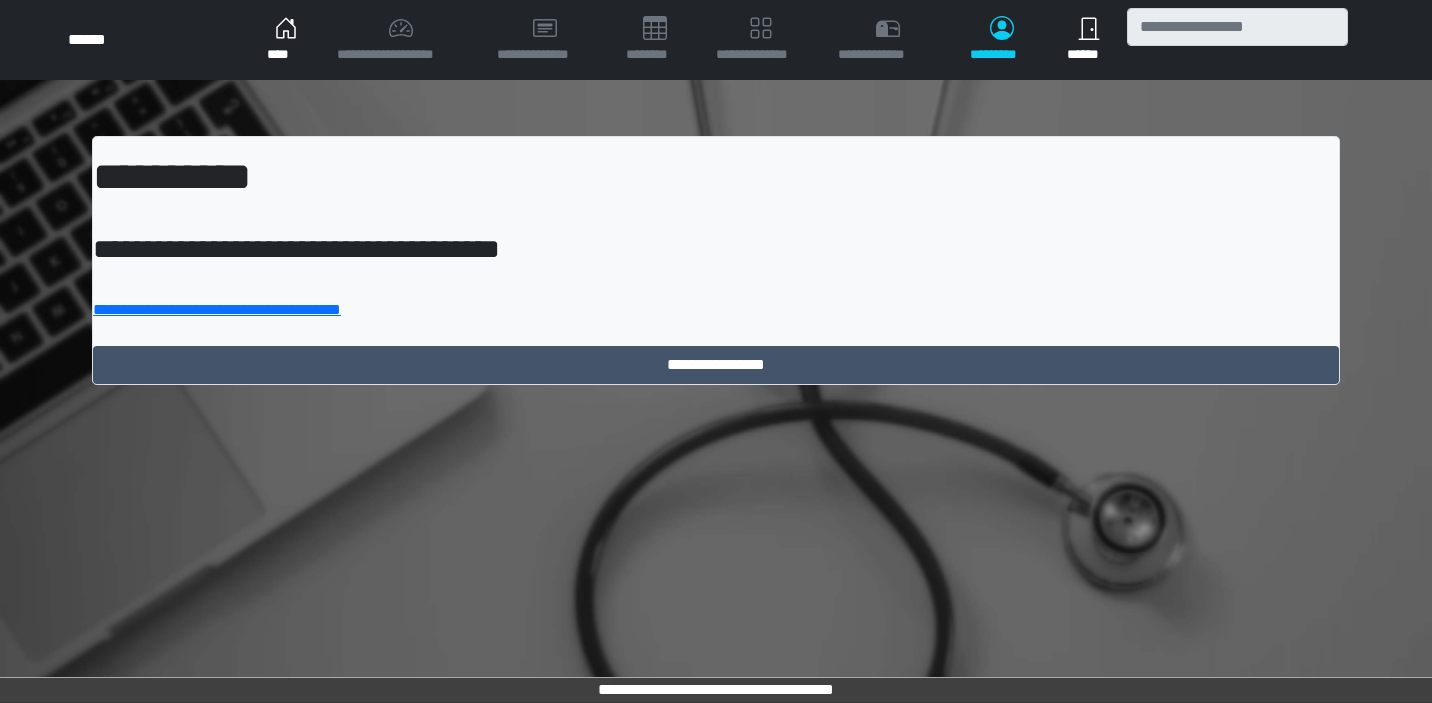 scroll, scrollTop: 0, scrollLeft: 0, axis: both 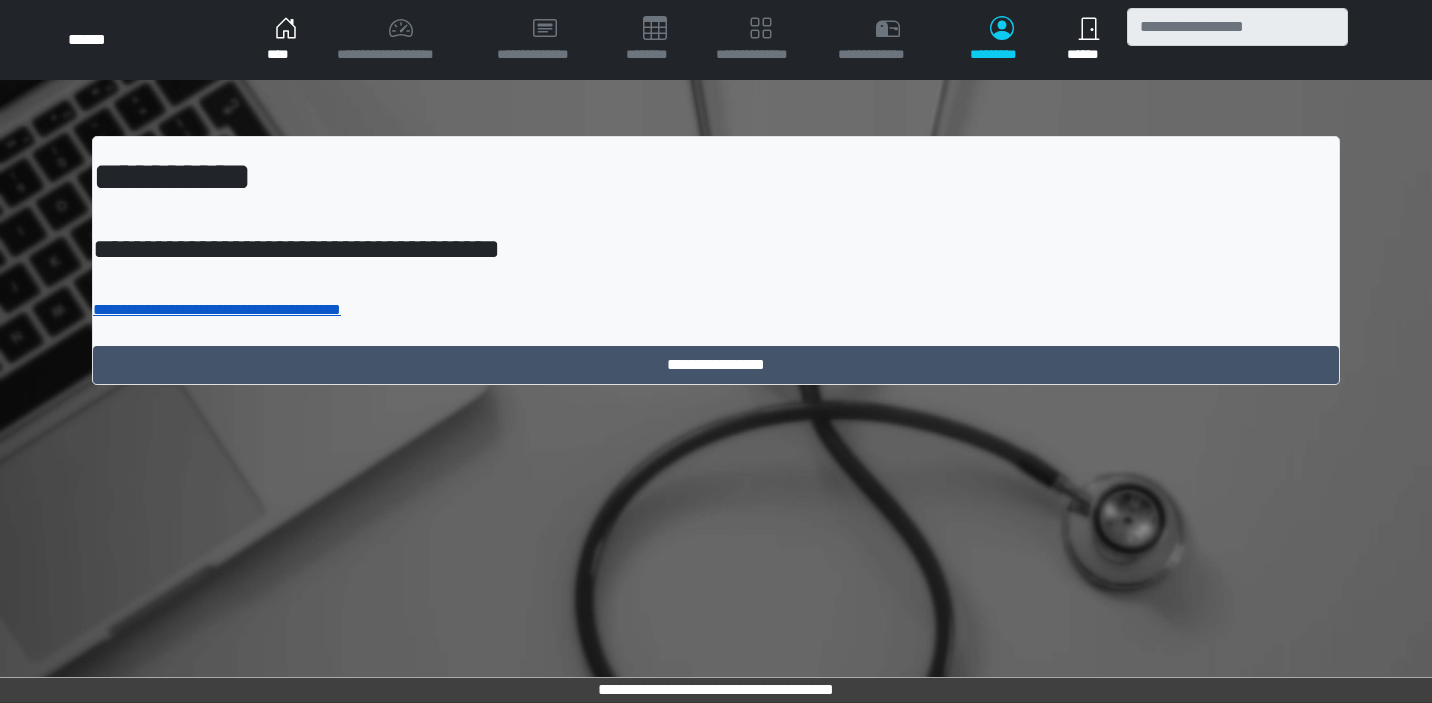 click on "**********" at bounding box center [217, 309] 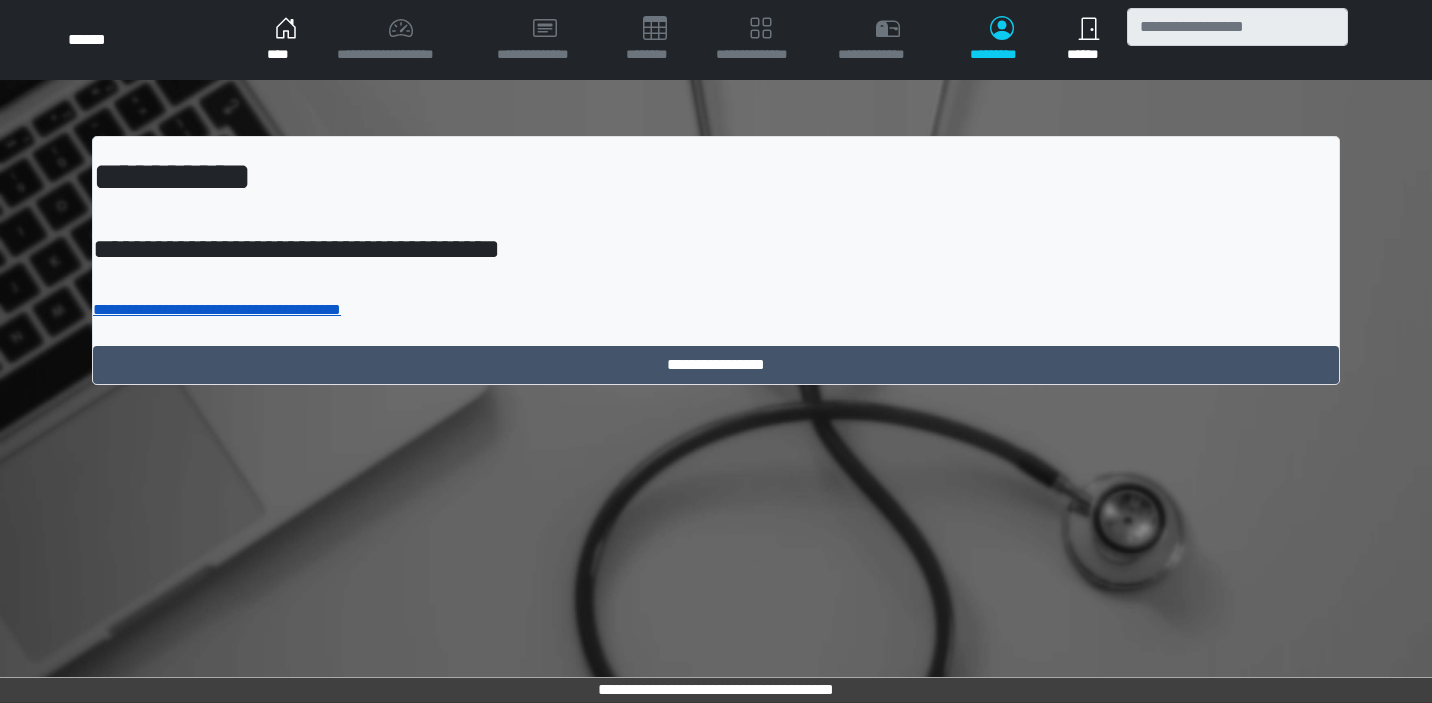 scroll, scrollTop: 0, scrollLeft: 0, axis: both 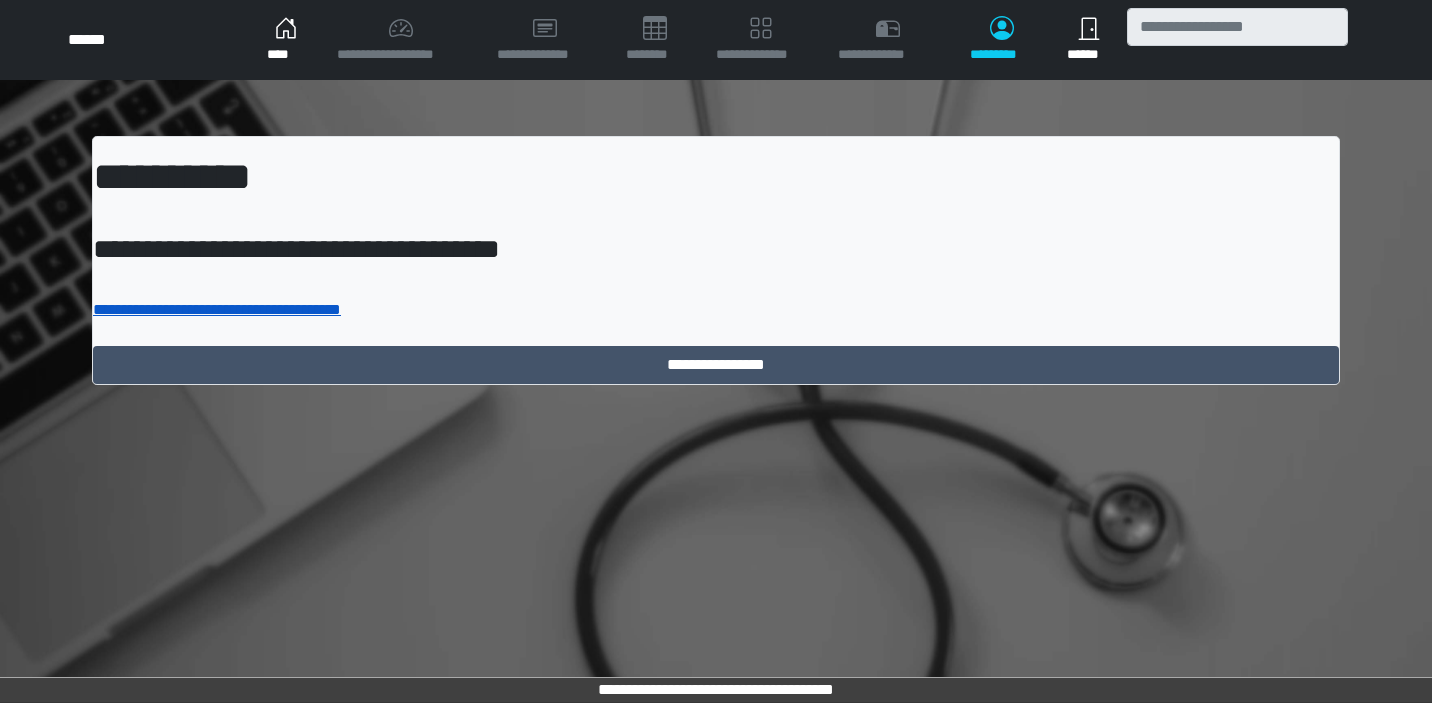 click on "**********" at bounding box center [217, 309] 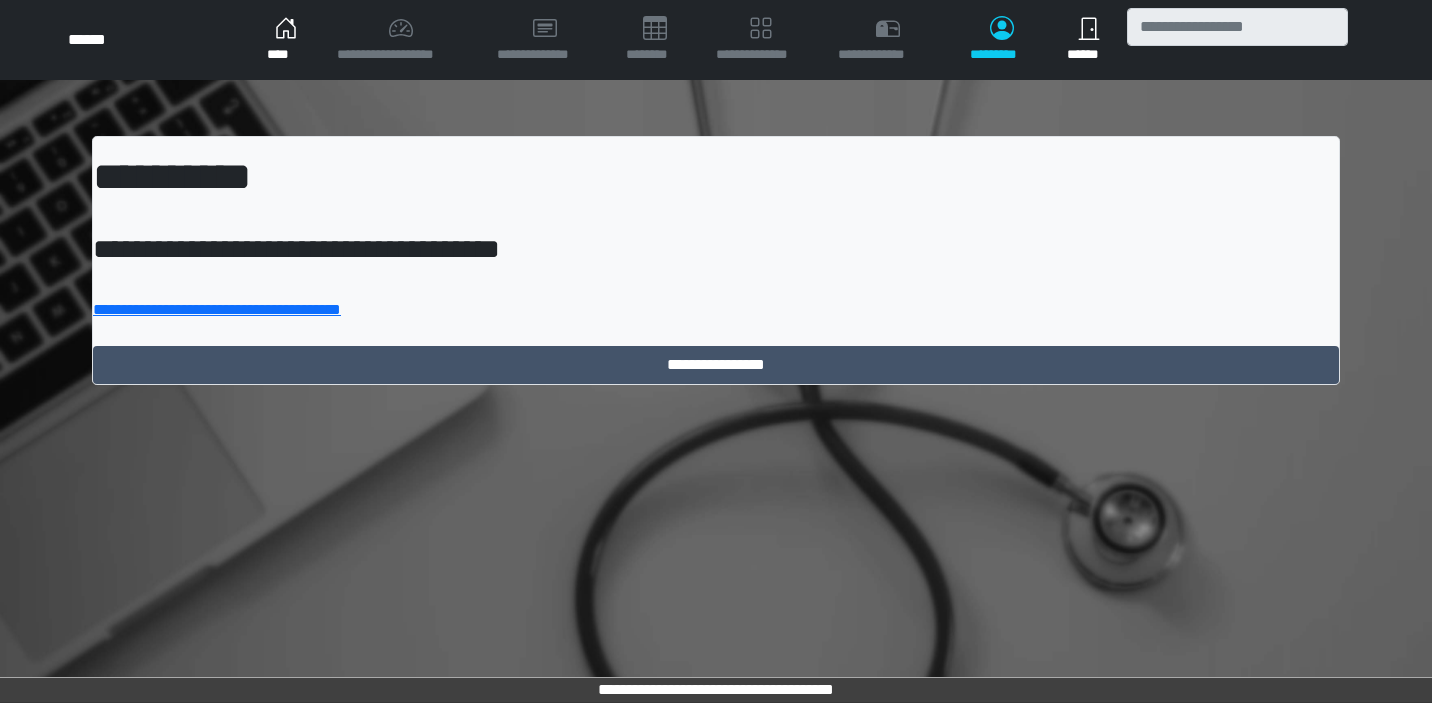 scroll, scrollTop: 0, scrollLeft: 0, axis: both 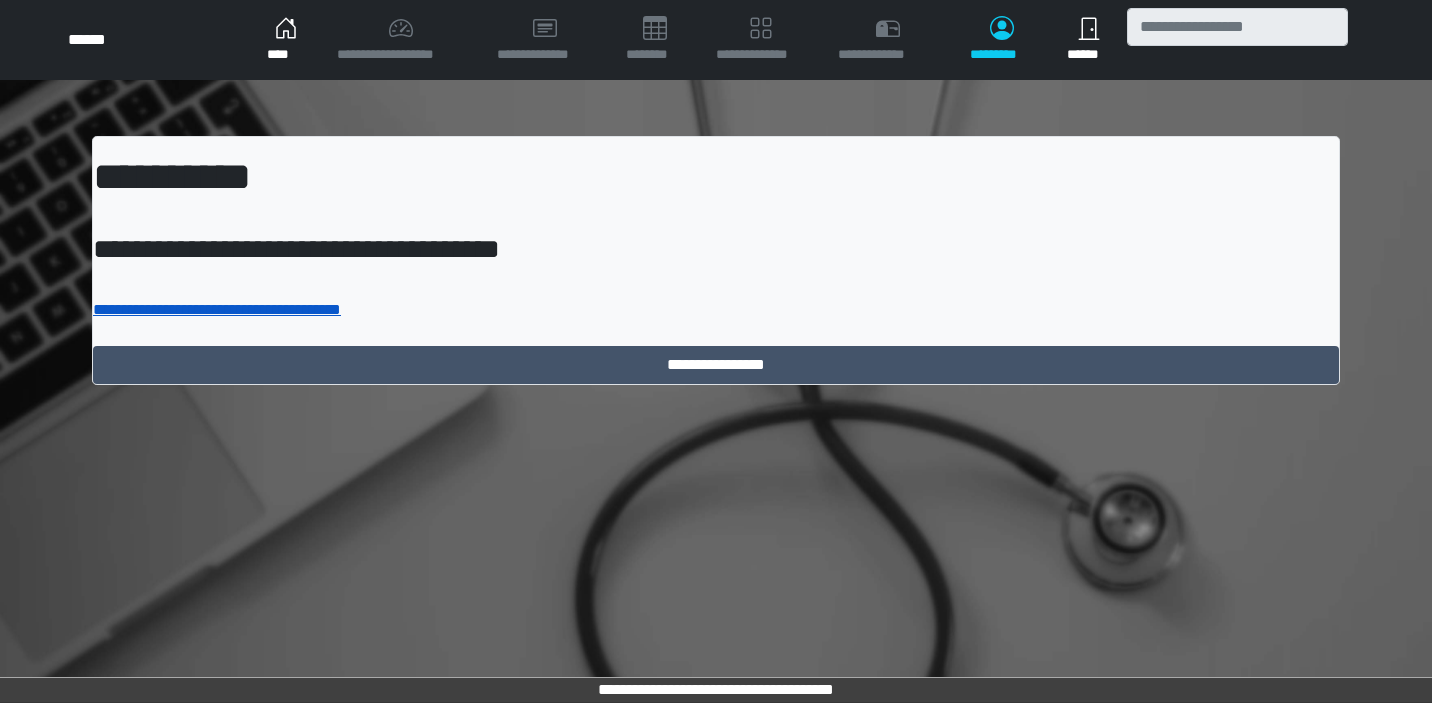 click on "**********" at bounding box center (217, 309) 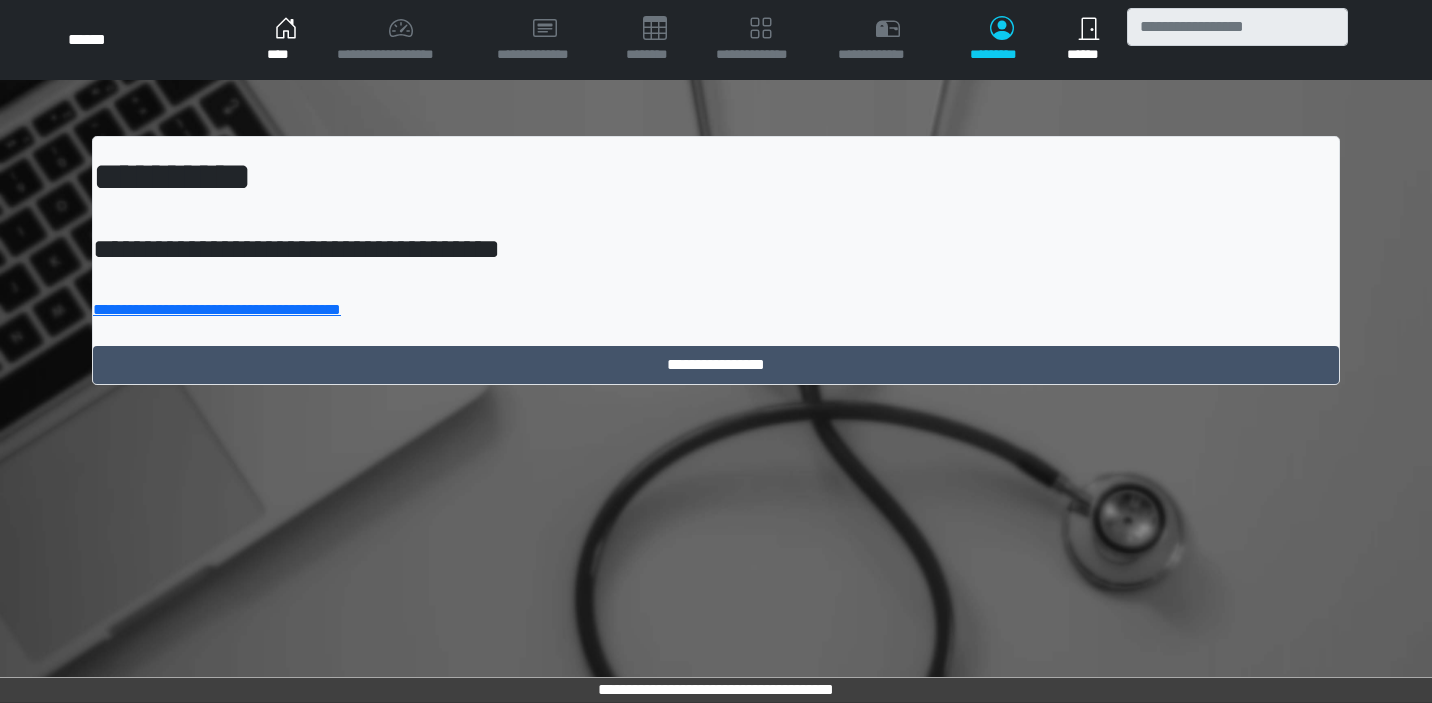 scroll, scrollTop: 0, scrollLeft: 0, axis: both 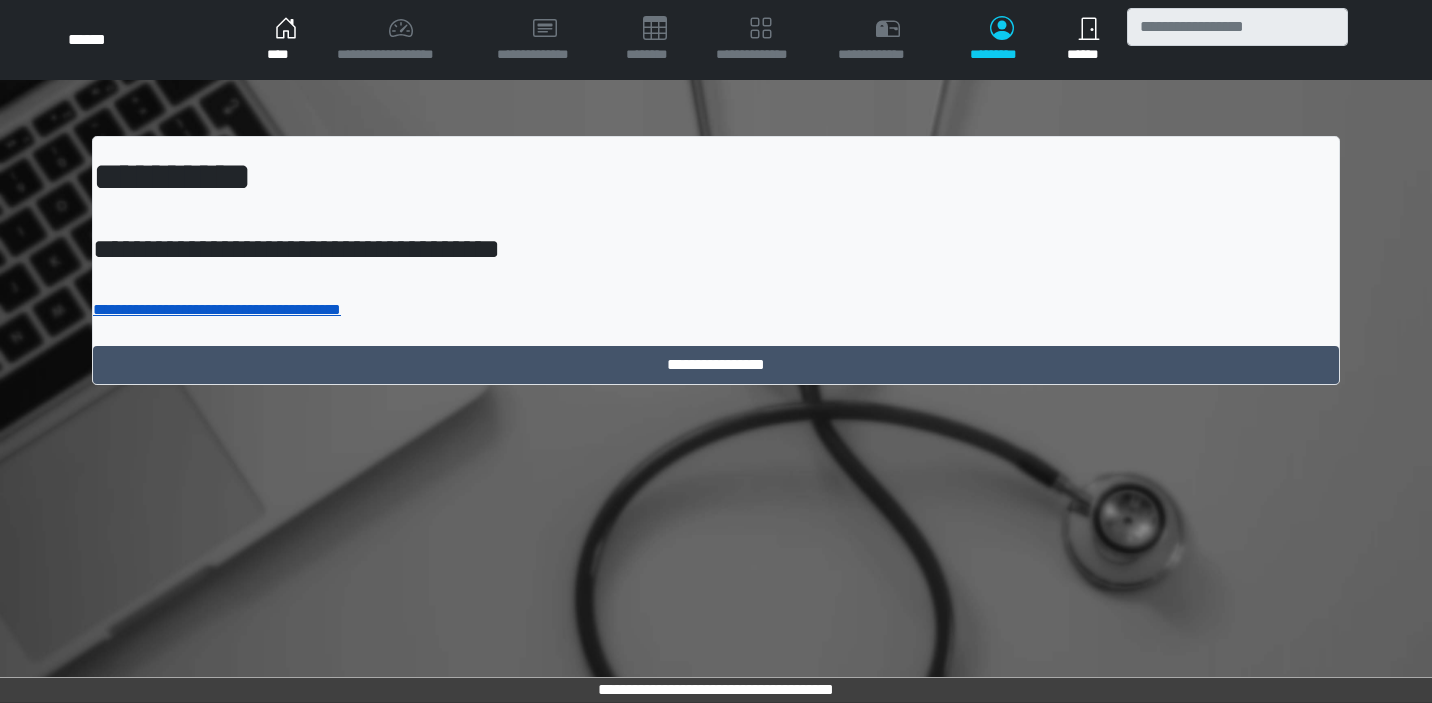 click on "**********" at bounding box center (217, 309) 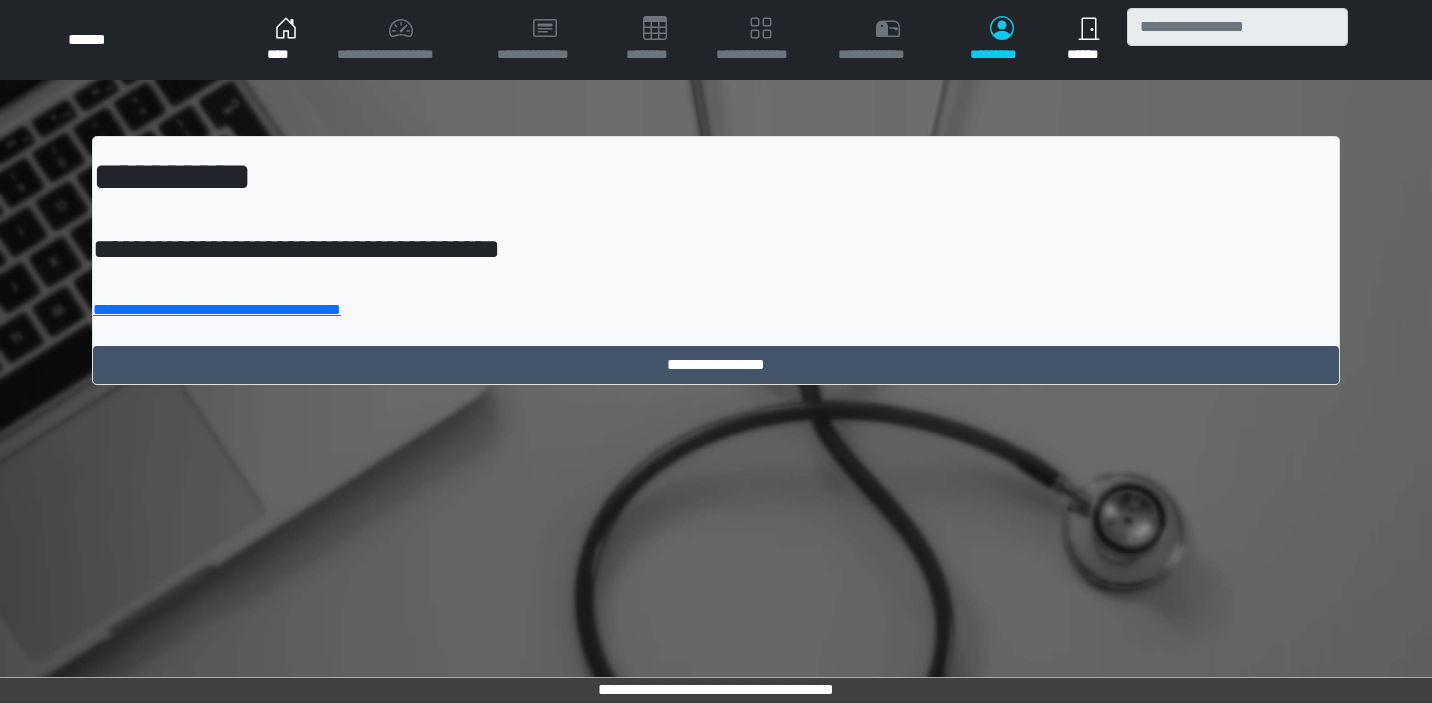 scroll, scrollTop: 0, scrollLeft: 0, axis: both 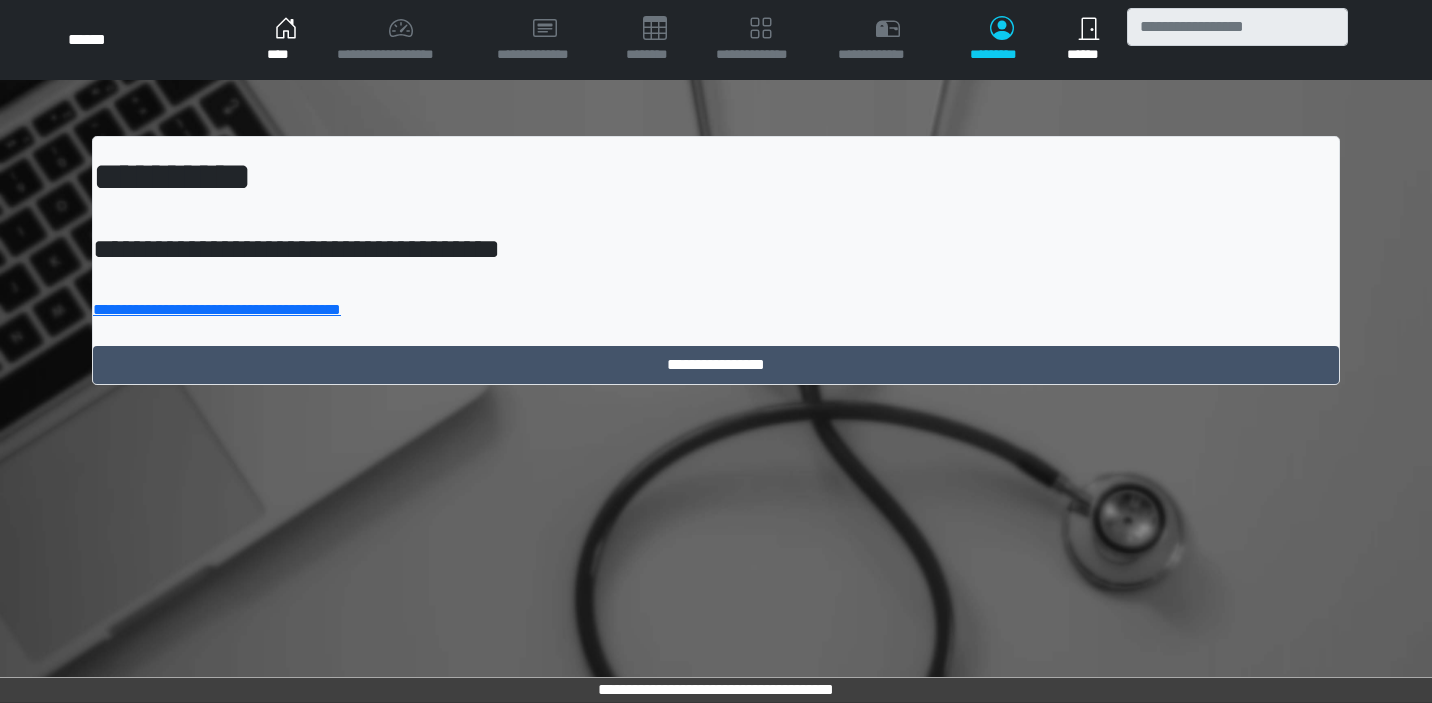 click on "**********" at bounding box center [716, 260] 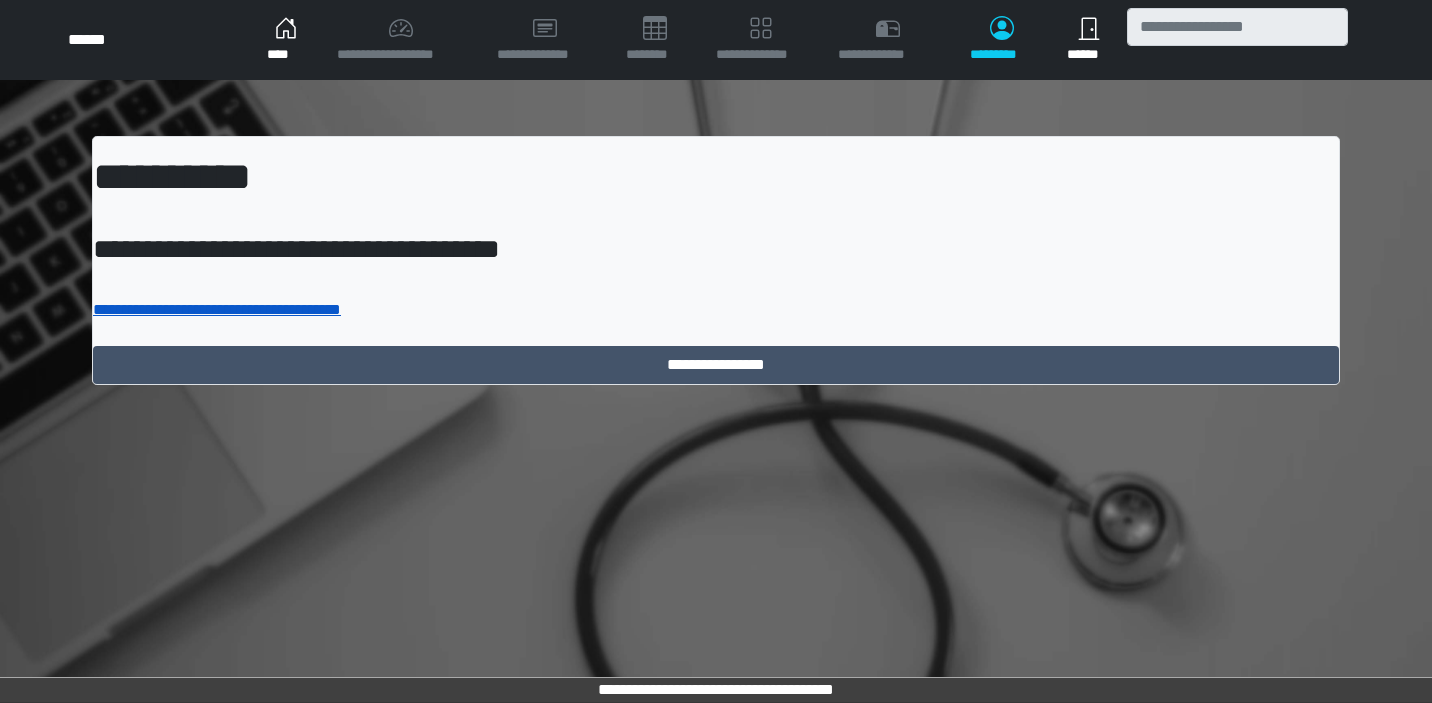 click on "**********" at bounding box center [217, 309] 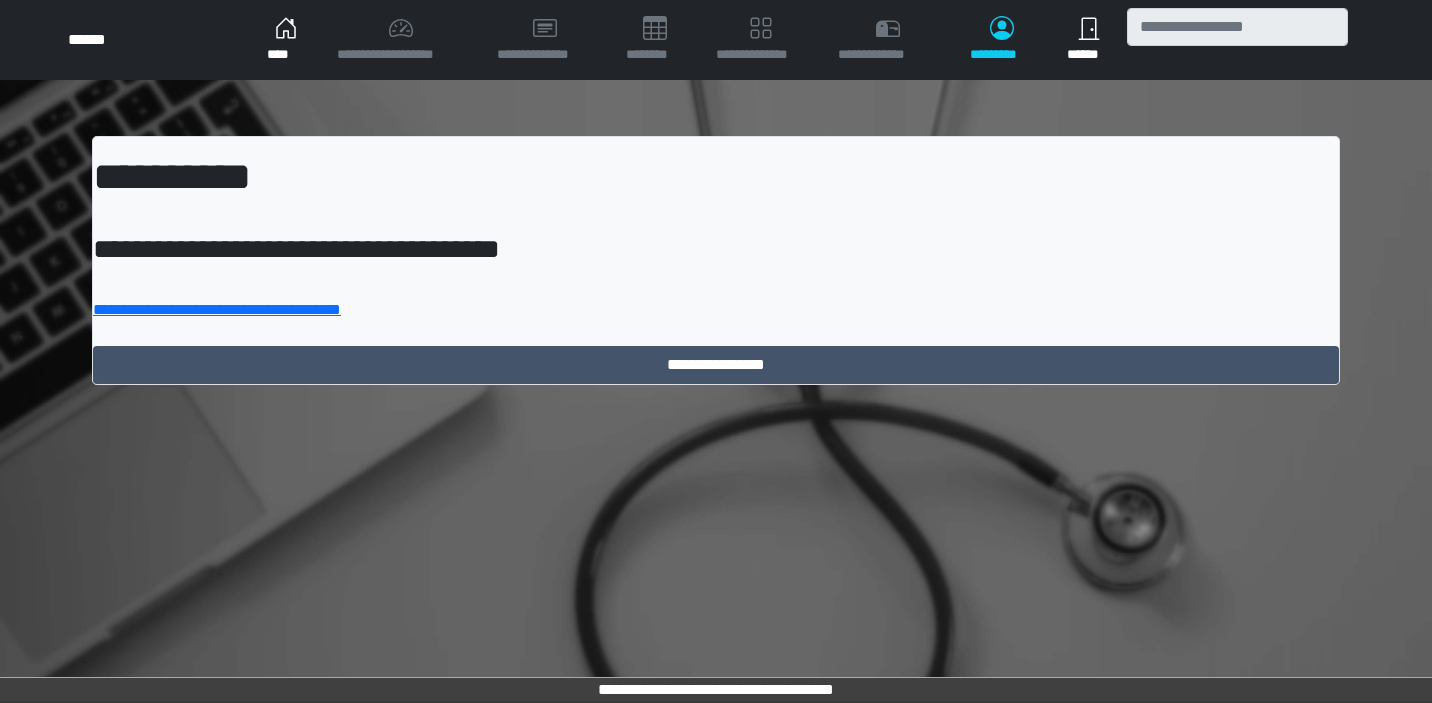 scroll, scrollTop: 0, scrollLeft: 0, axis: both 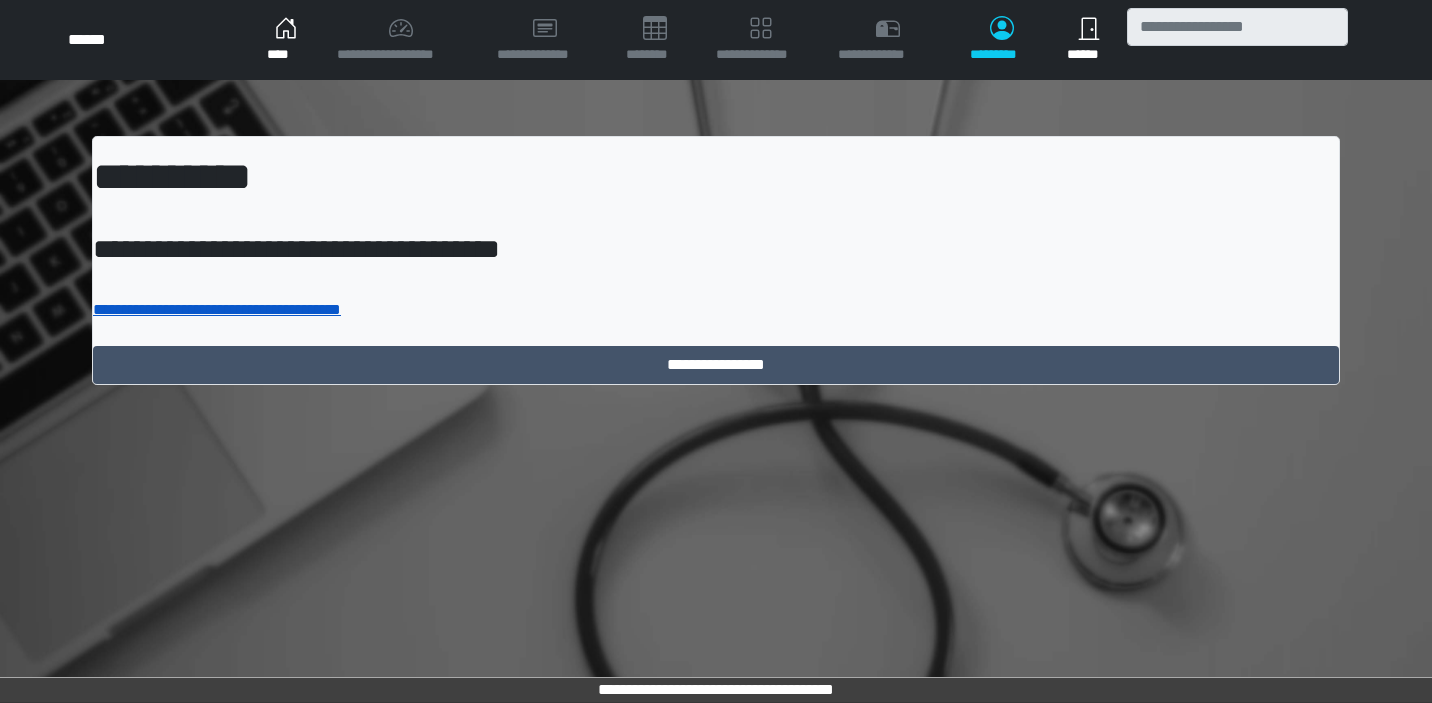 click on "**********" at bounding box center [217, 309] 